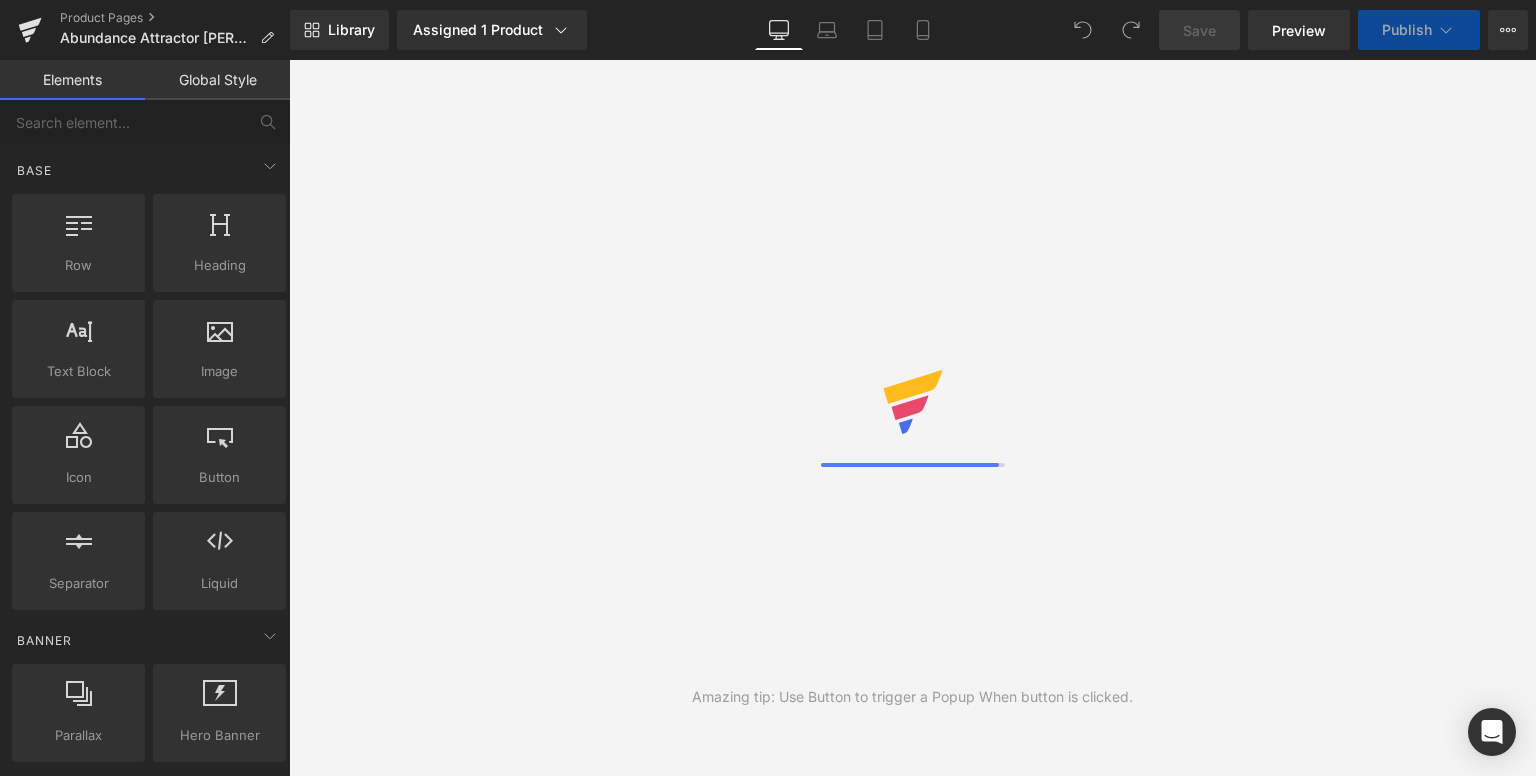 scroll, scrollTop: 0, scrollLeft: 0, axis: both 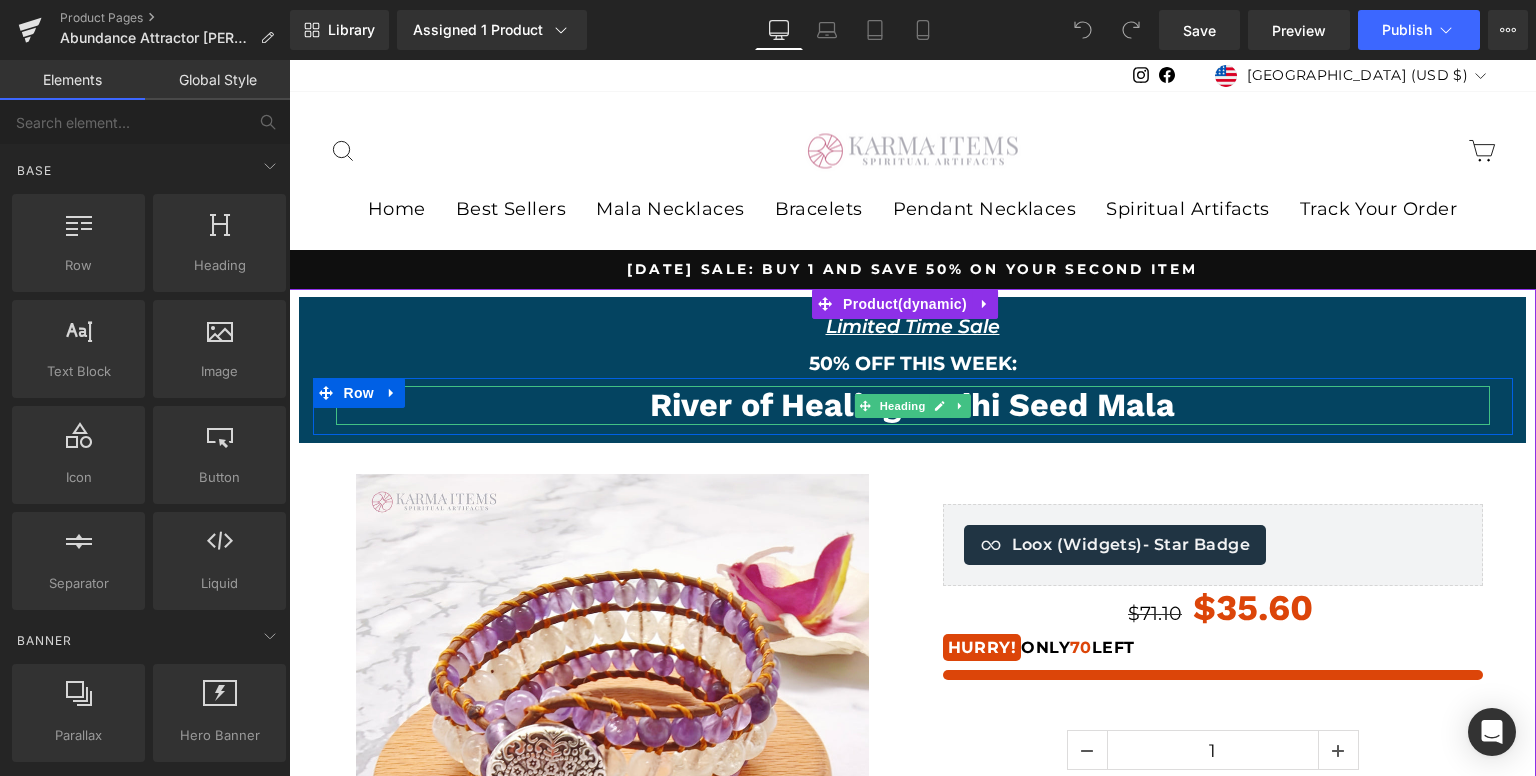 click on "Heading" at bounding box center [902, 406] 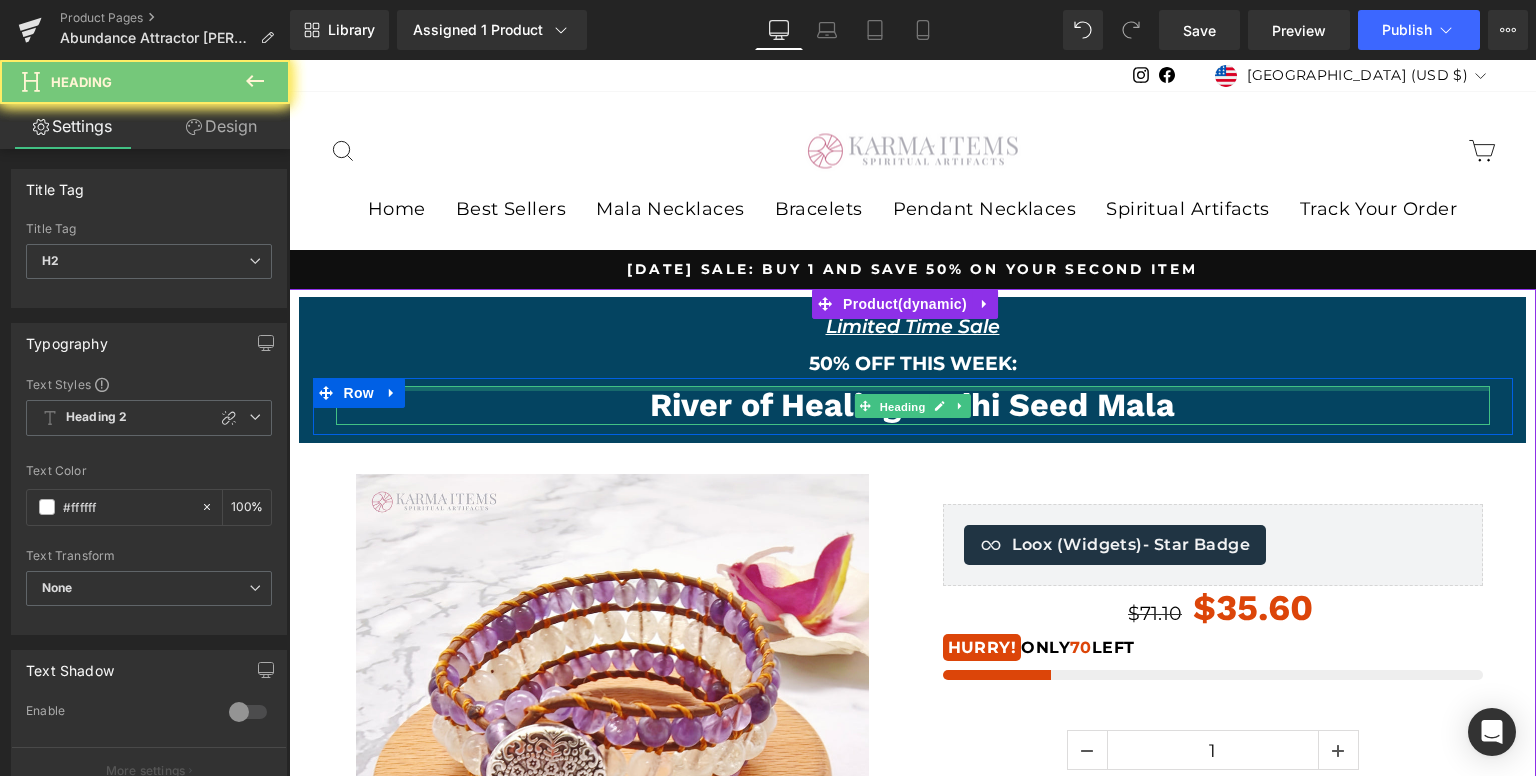 click at bounding box center (913, 388) 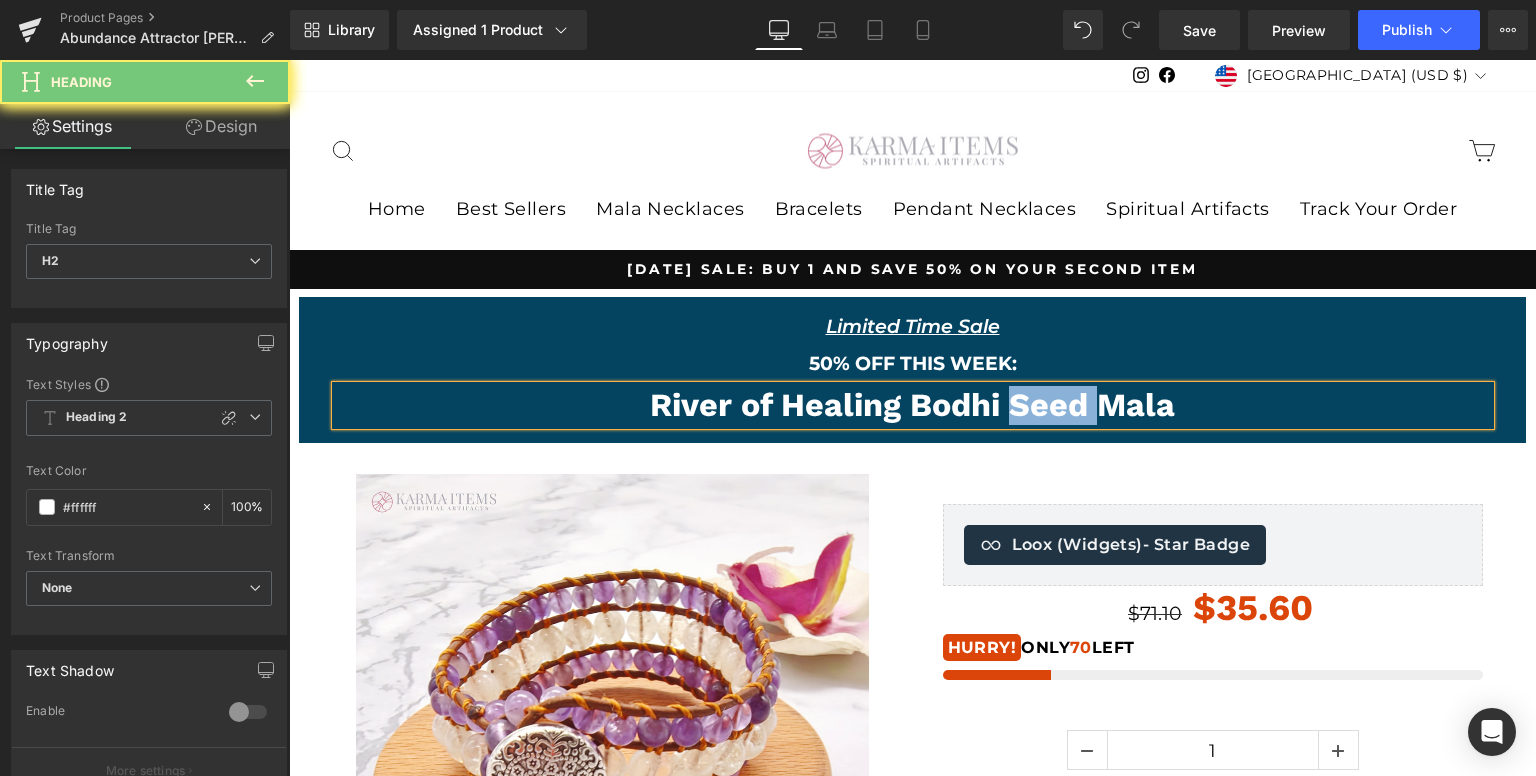 click on "River of Healing Bodhi Seed Mala" at bounding box center (913, 405) 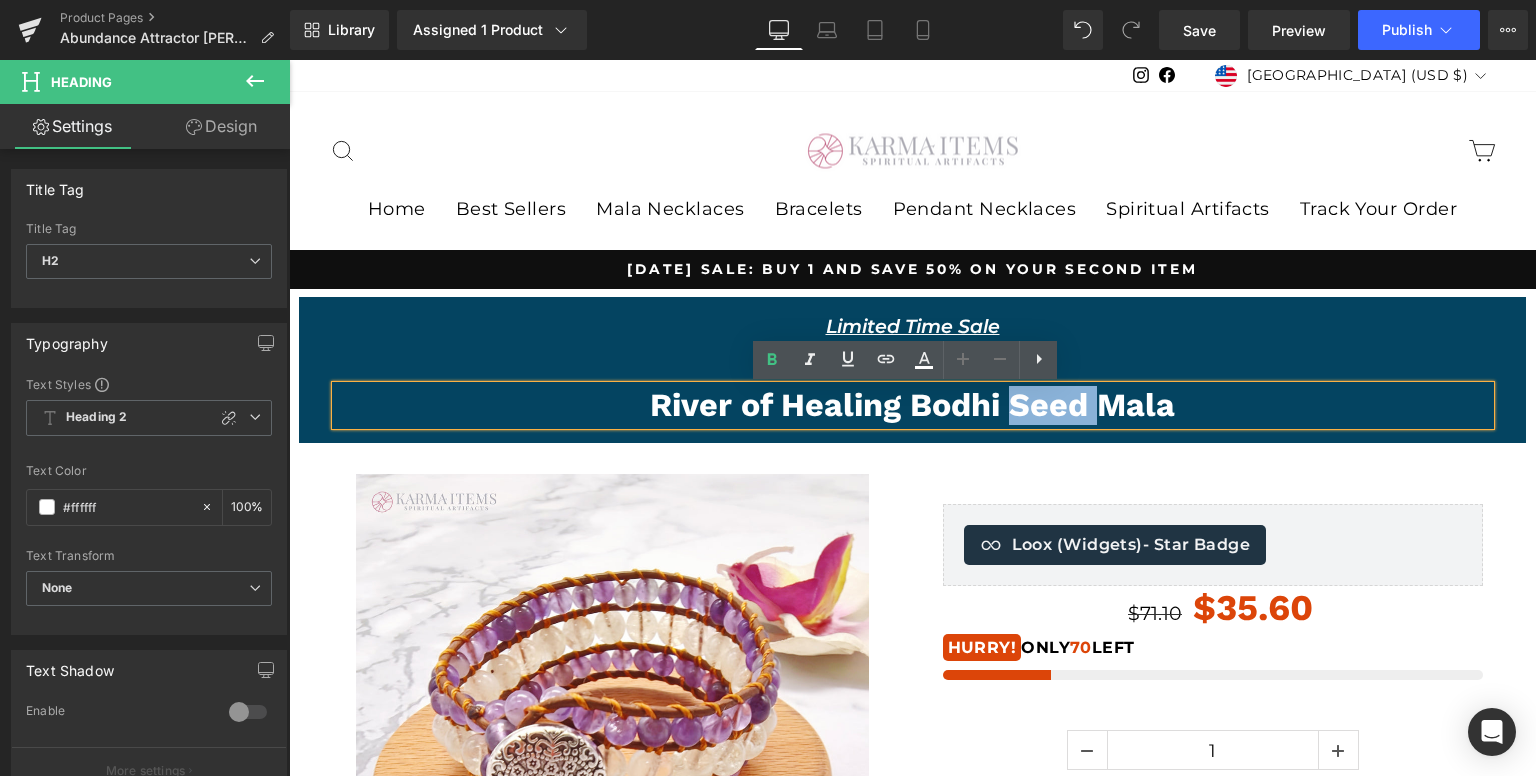 click on "River of Healing Bodhi Seed Mala" at bounding box center (913, 405) 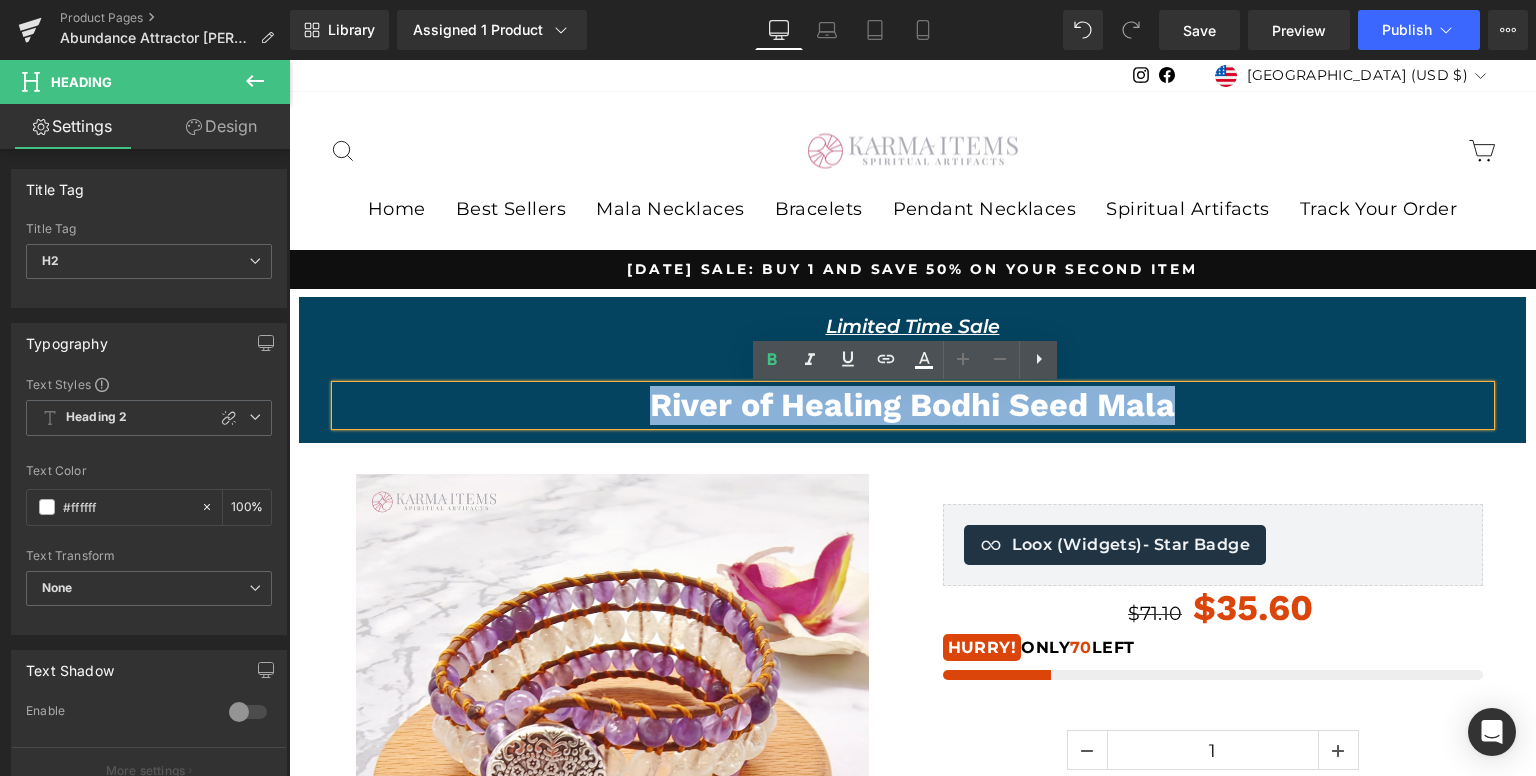 paste 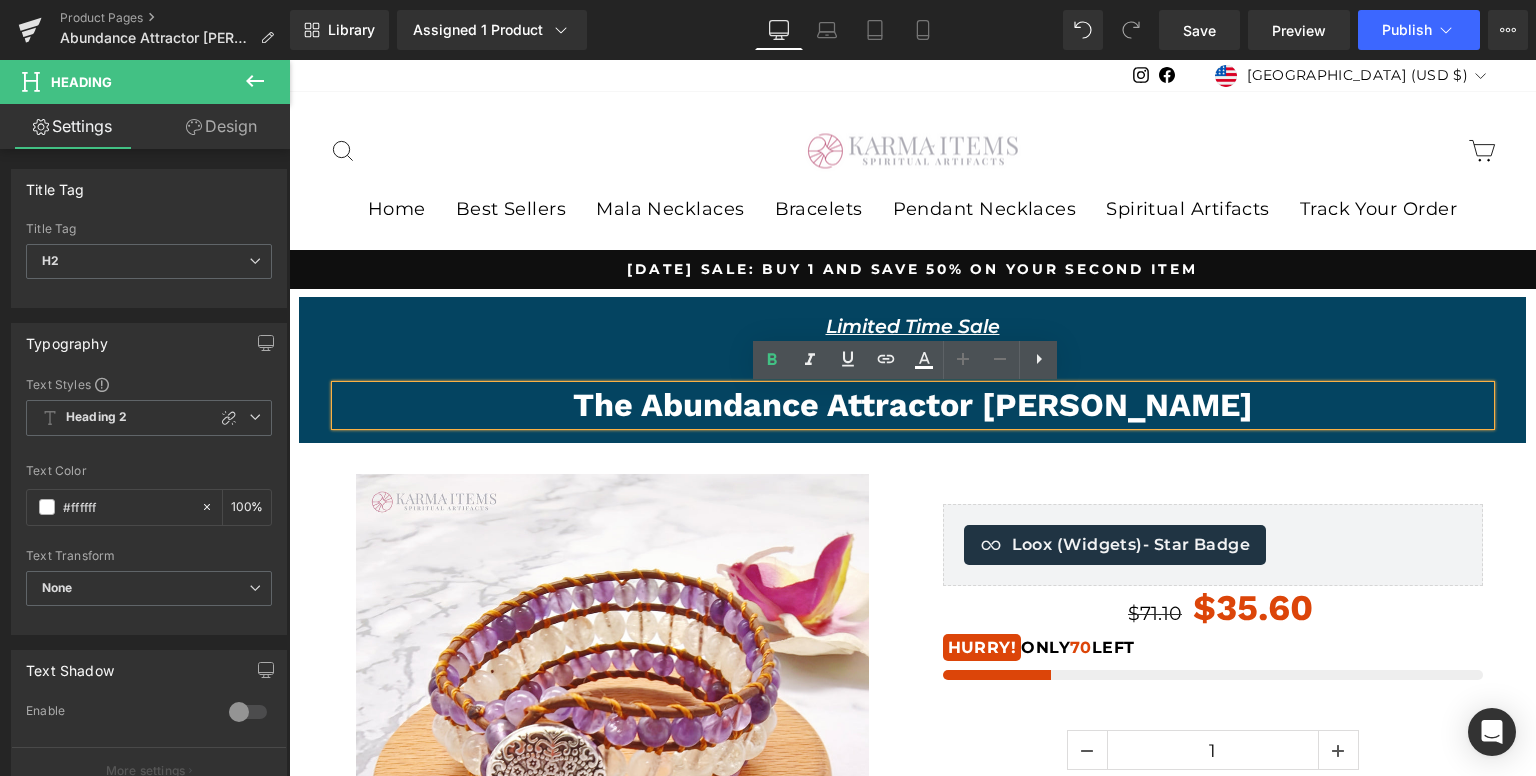 type 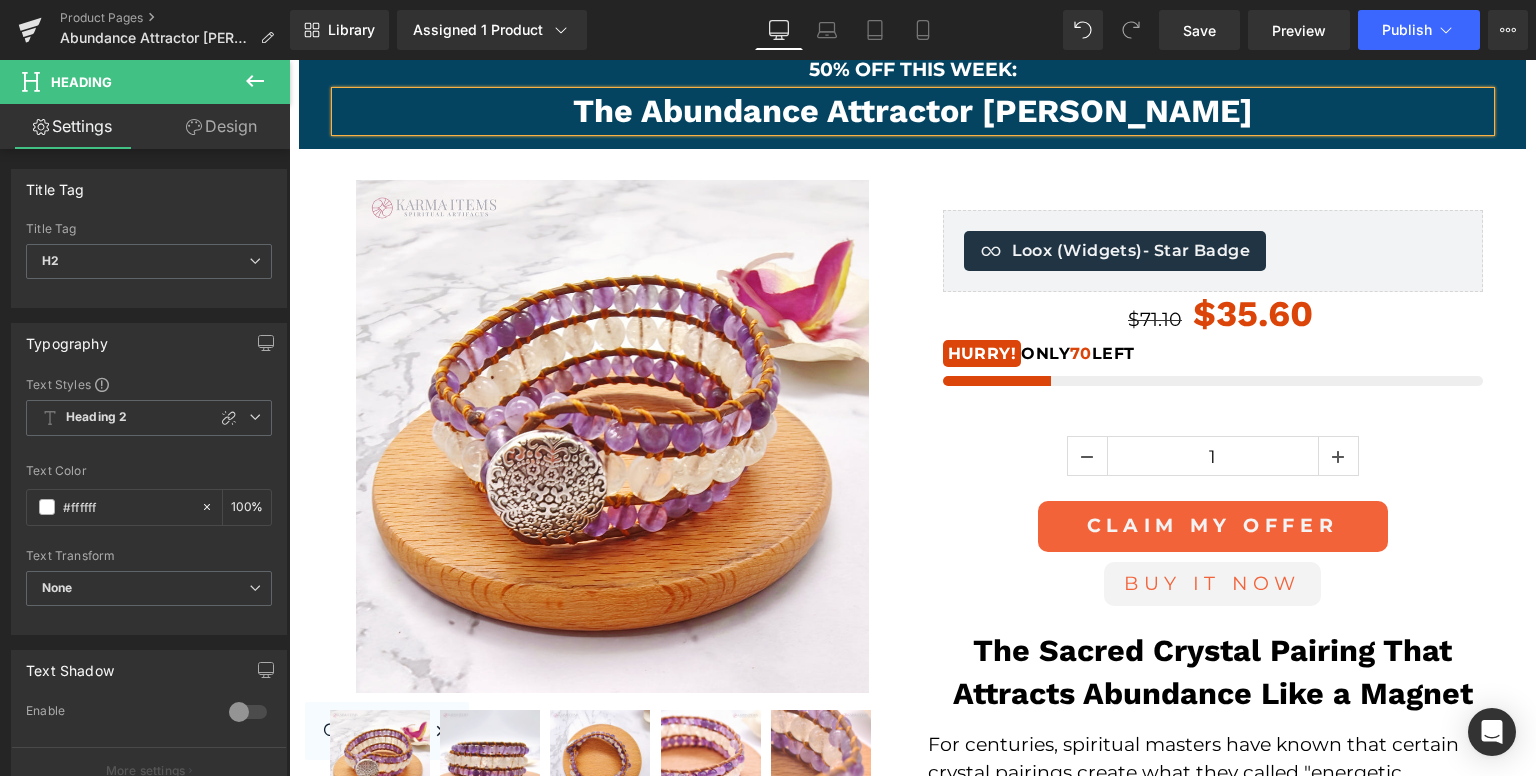 scroll, scrollTop: 100, scrollLeft: 0, axis: vertical 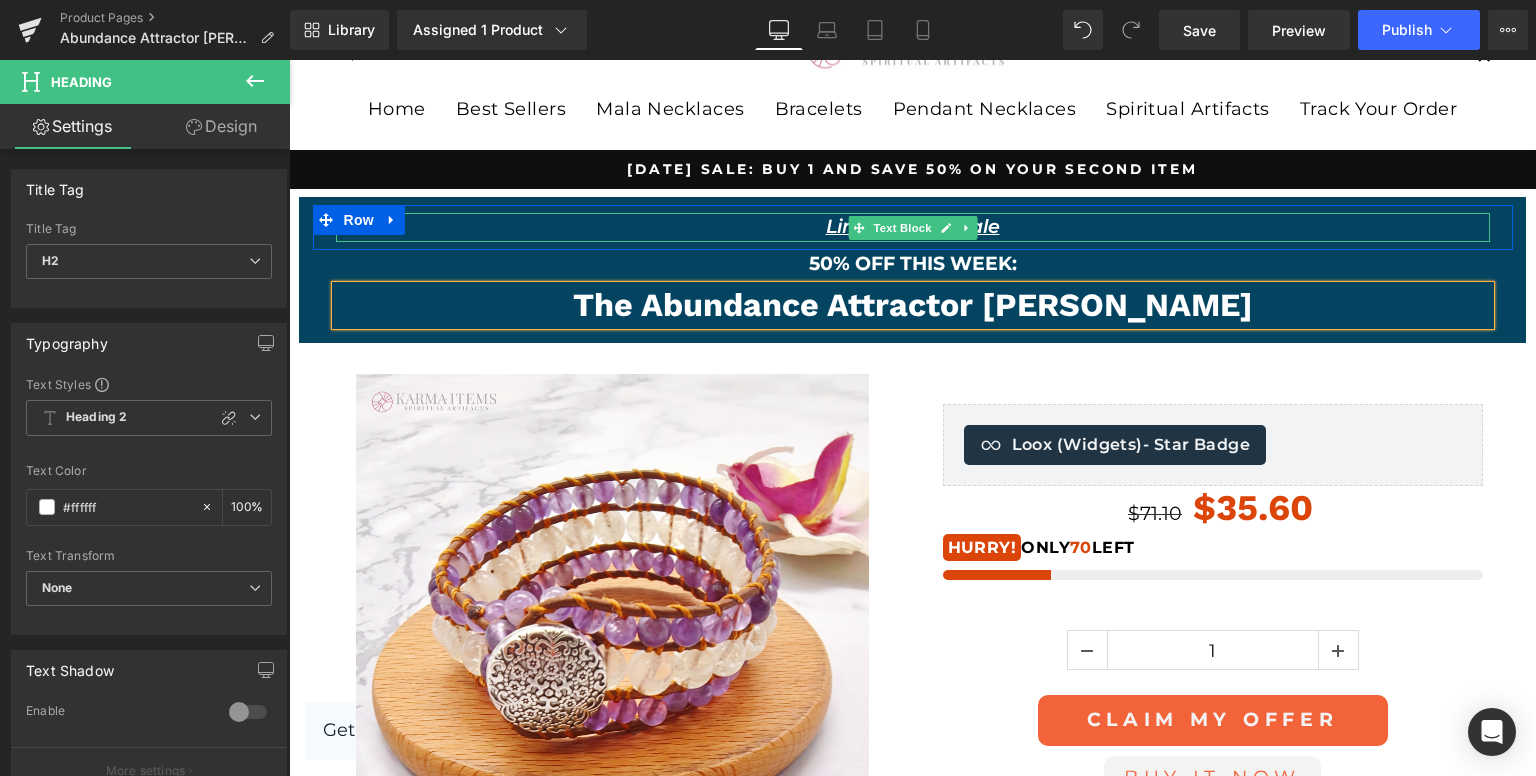 click 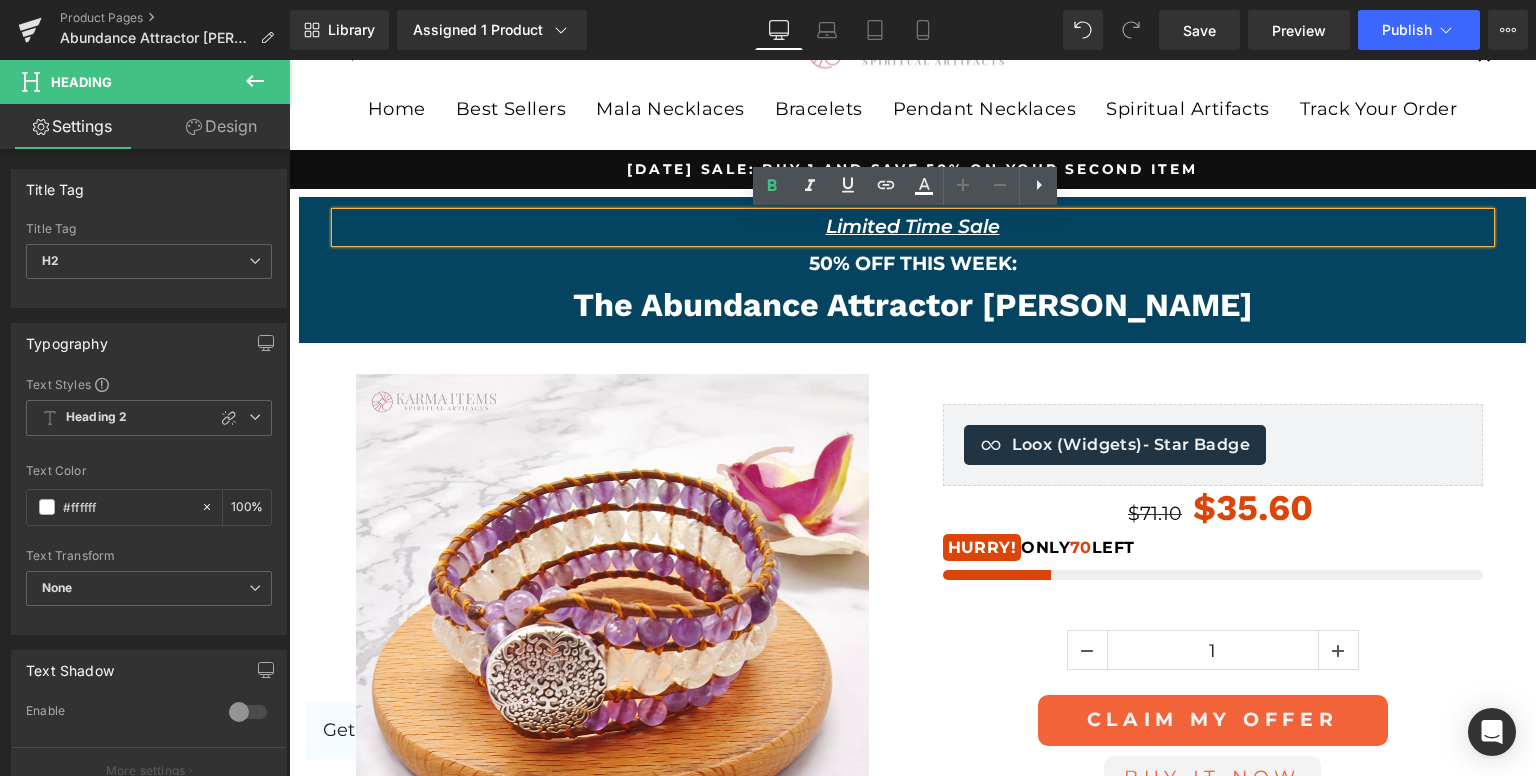 click on "Limited Time Sale" at bounding box center (913, 226) 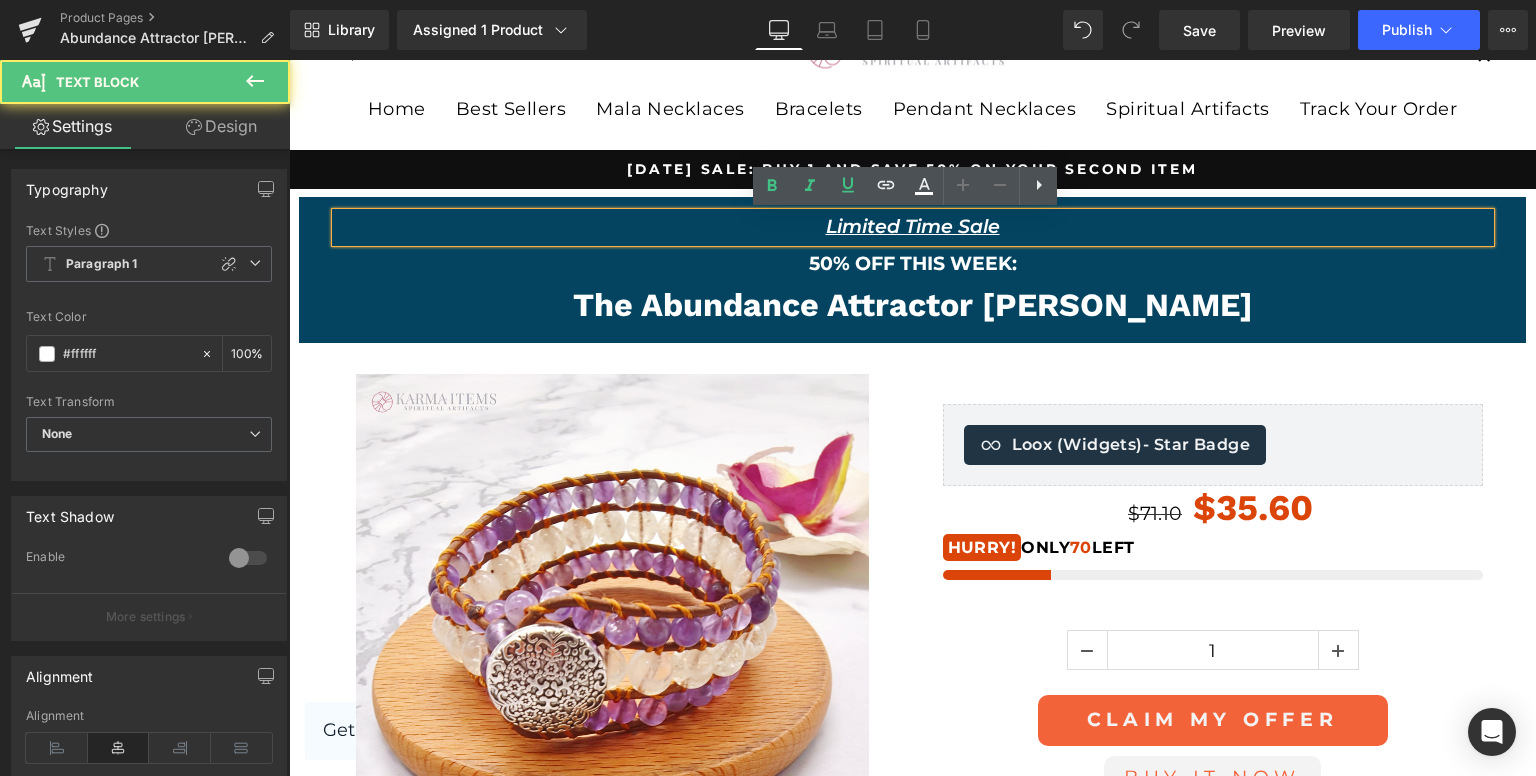 click on "Limited Time Sale" at bounding box center (913, 226) 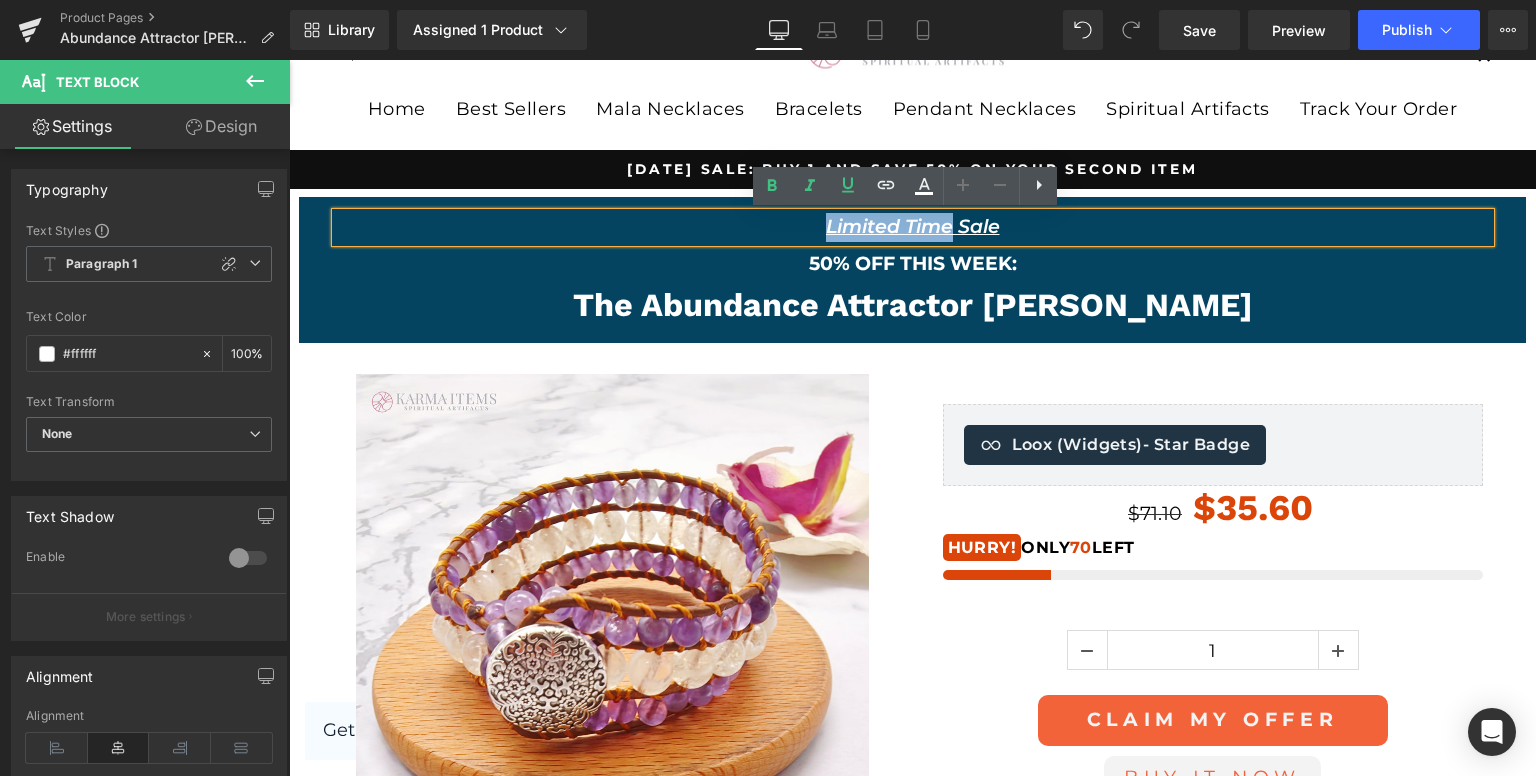 drag, startPoint x: 936, startPoint y: 222, endPoint x: 824, endPoint y: 221, distance: 112.00446 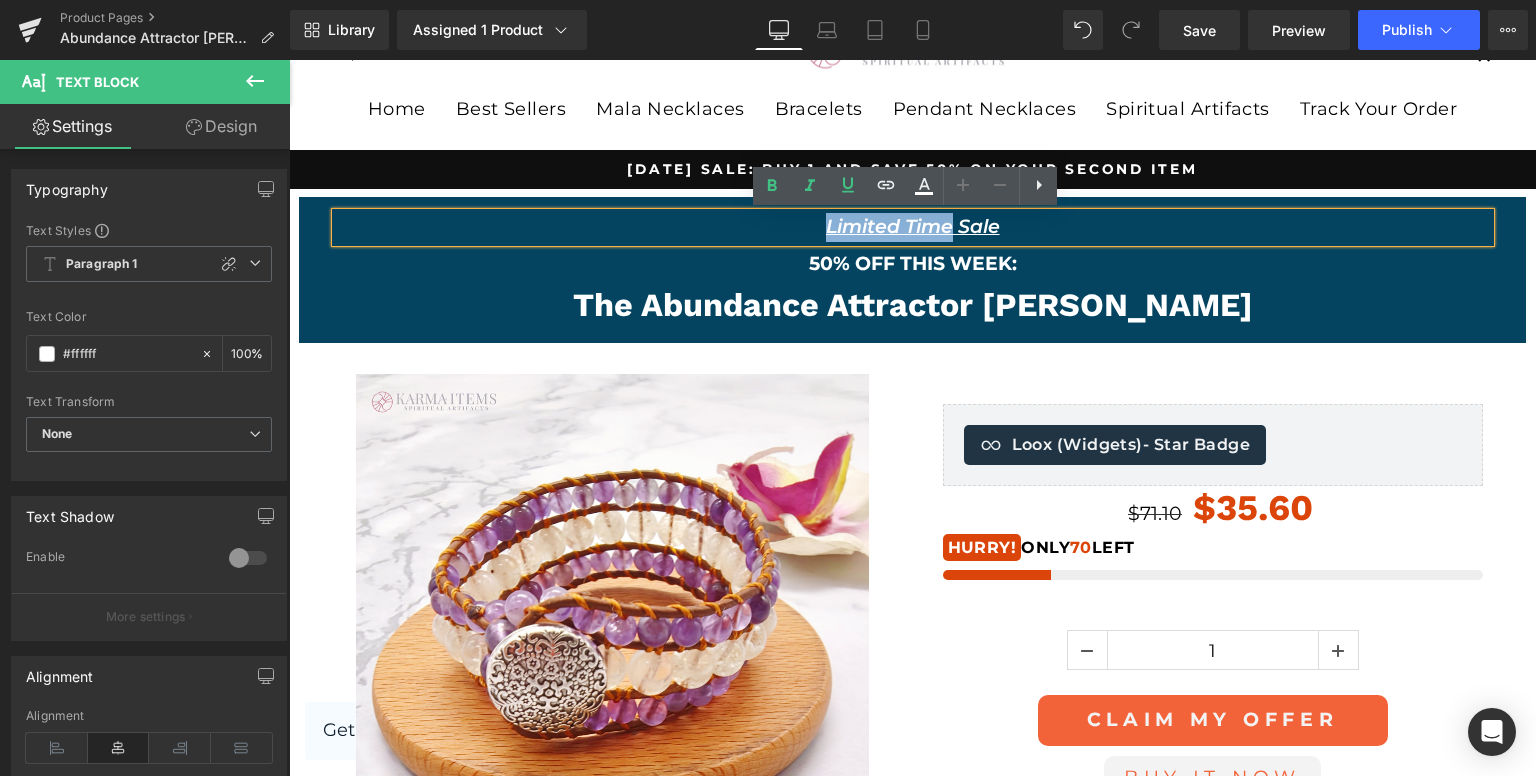 type 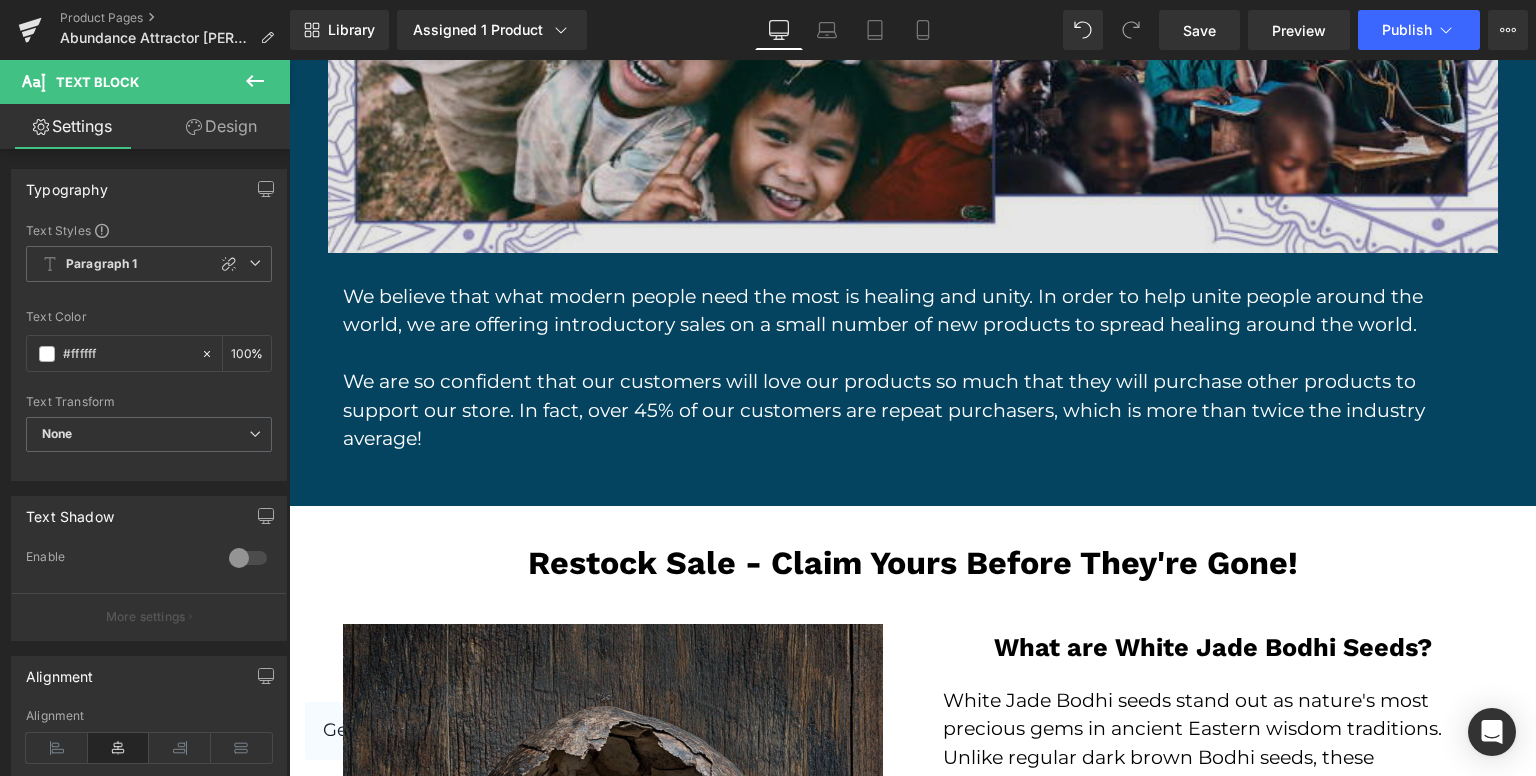 scroll, scrollTop: 3500, scrollLeft: 0, axis: vertical 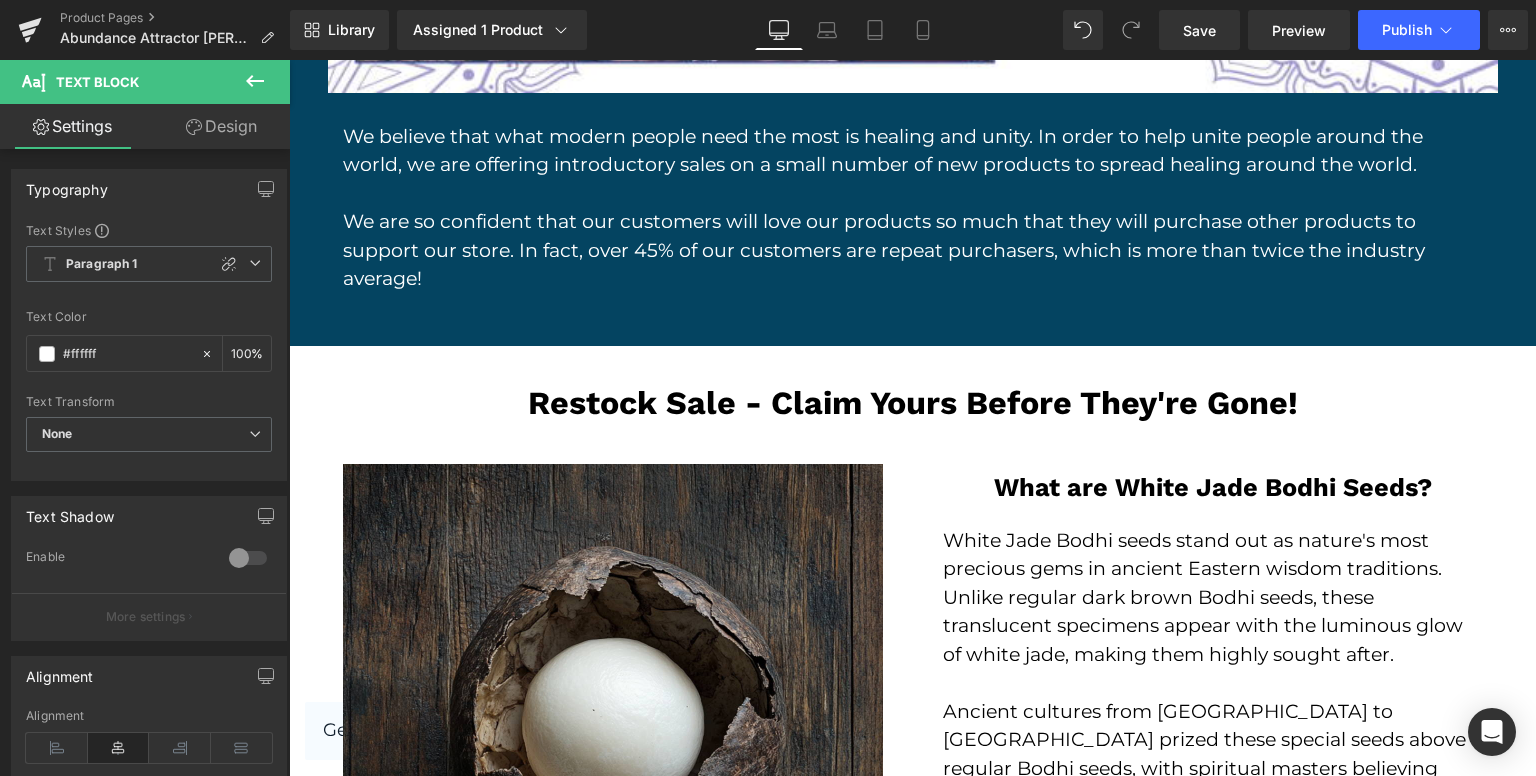 click on "Restock Sale - Claim Yours Before They're Gone!" at bounding box center (913, 403) 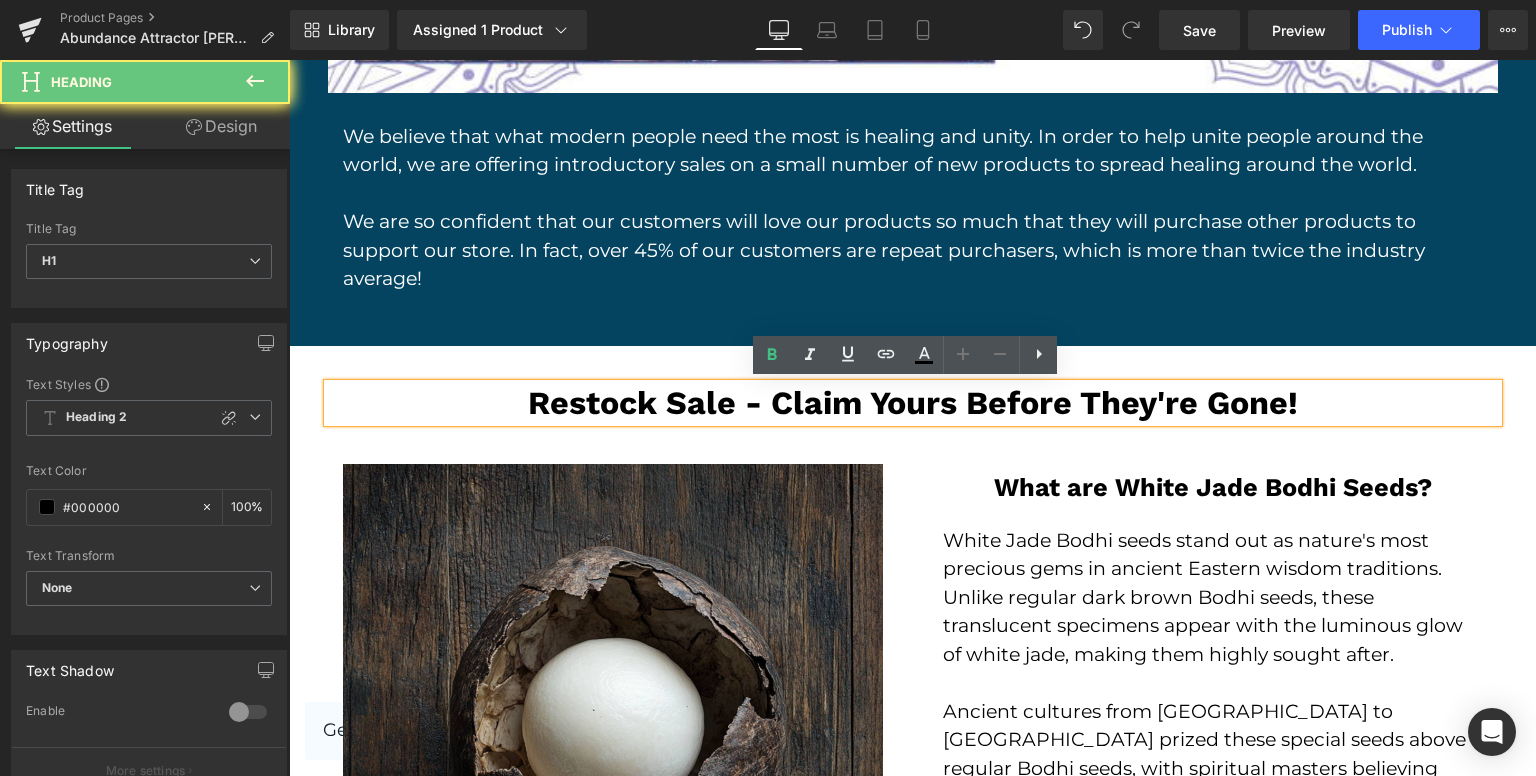 click on "Restock Sale - Claim Yours Before They're Gone!" at bounding box center (913, 403) 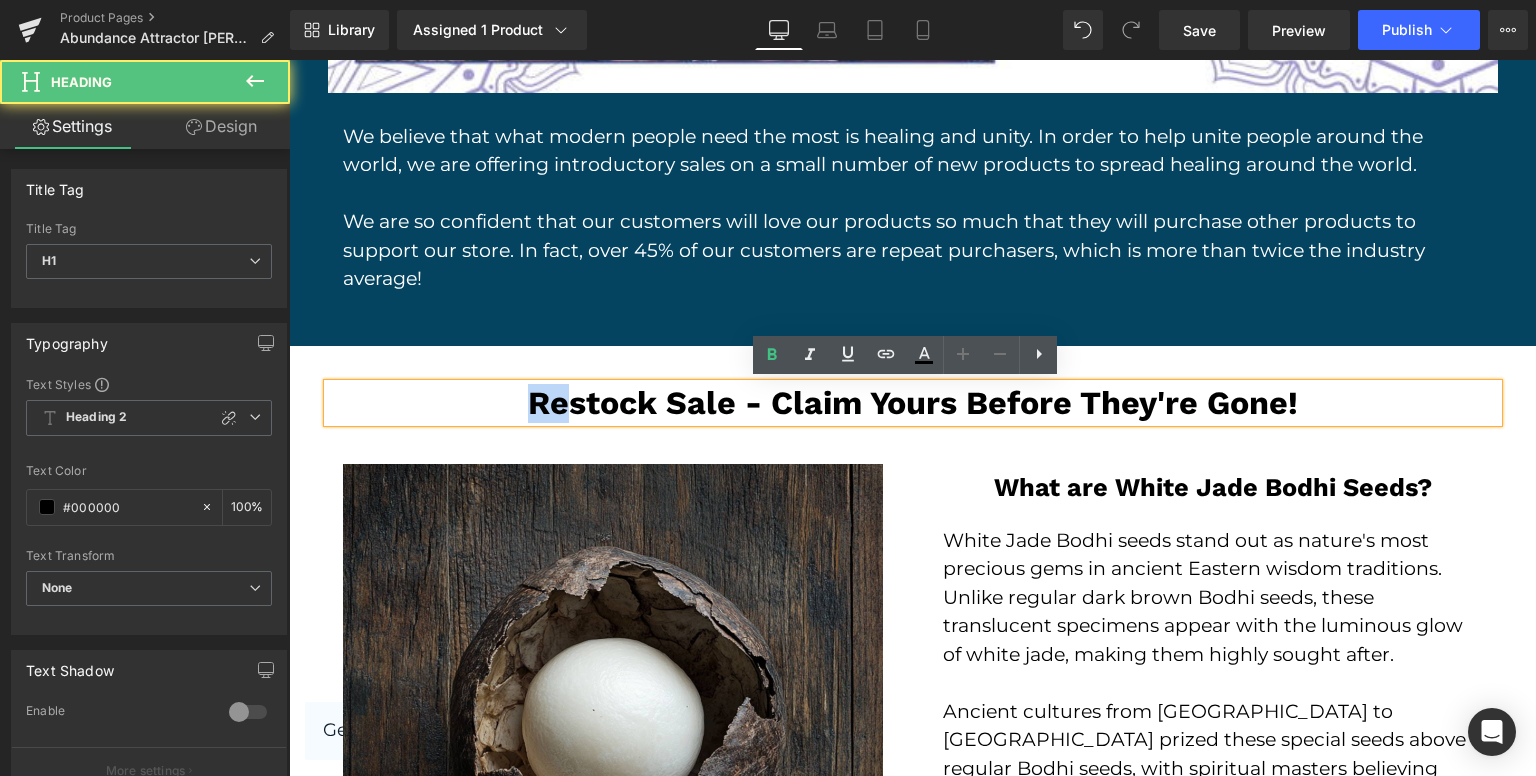 drag, startPoint x: 557, startPoint y: 403, endPoint x: 507, endPoint y: 411, distance: 50.635956 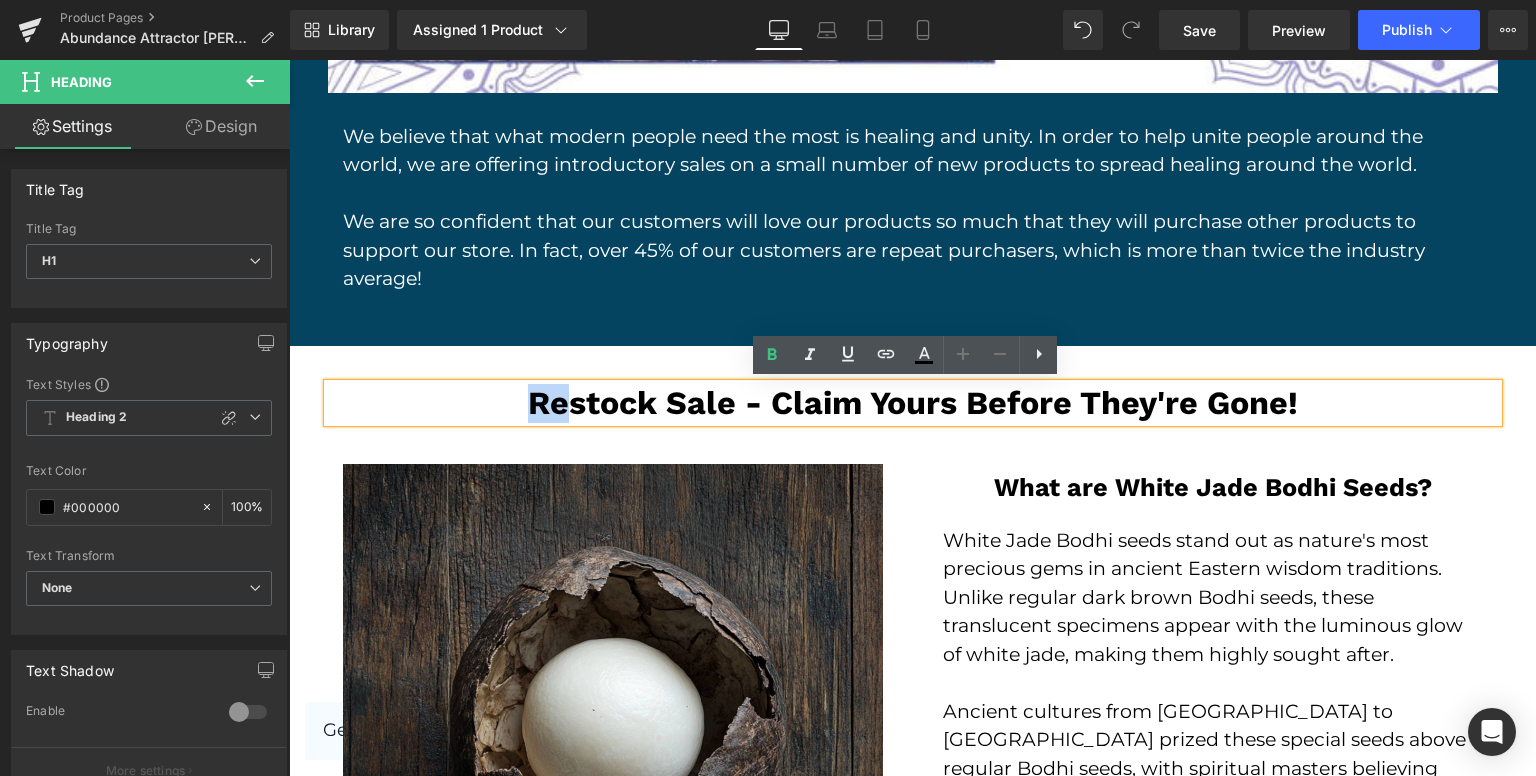 type 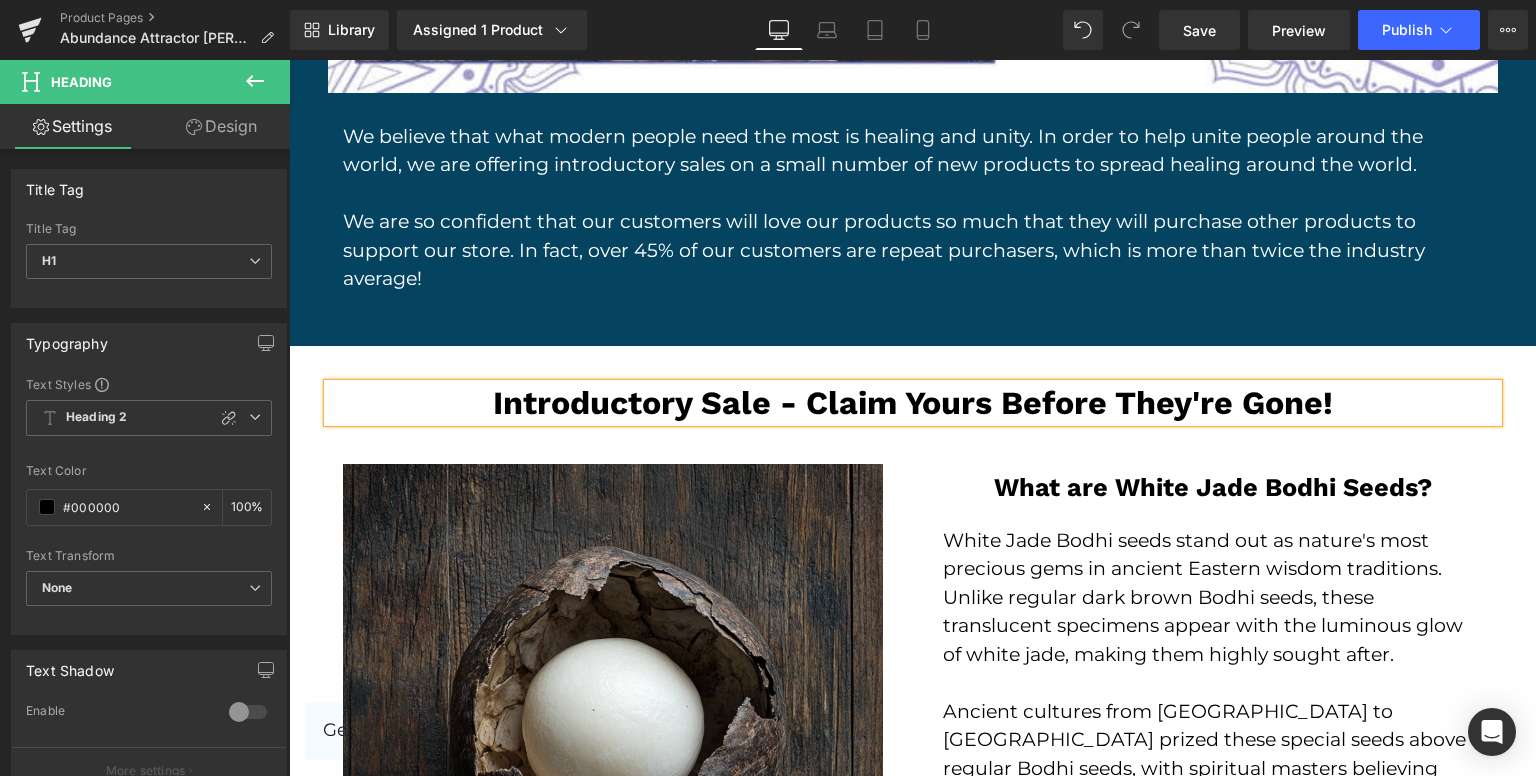 click on "Introductory Sale - Claim Yours Before They're Gone!" at bounding box center [913, 403] 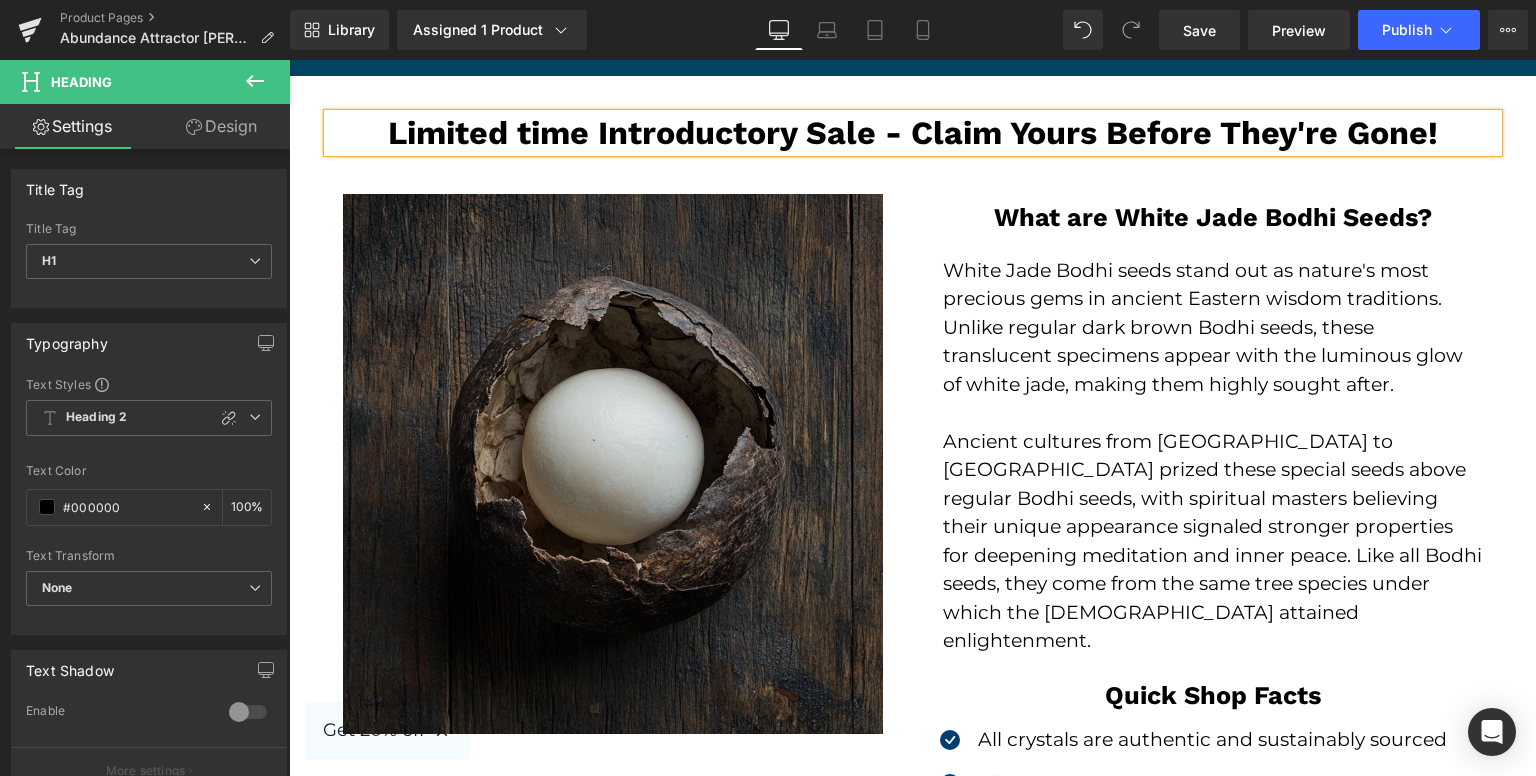 scroll, scrollTop: 3800, scrollLeft: 0, axis: vertical 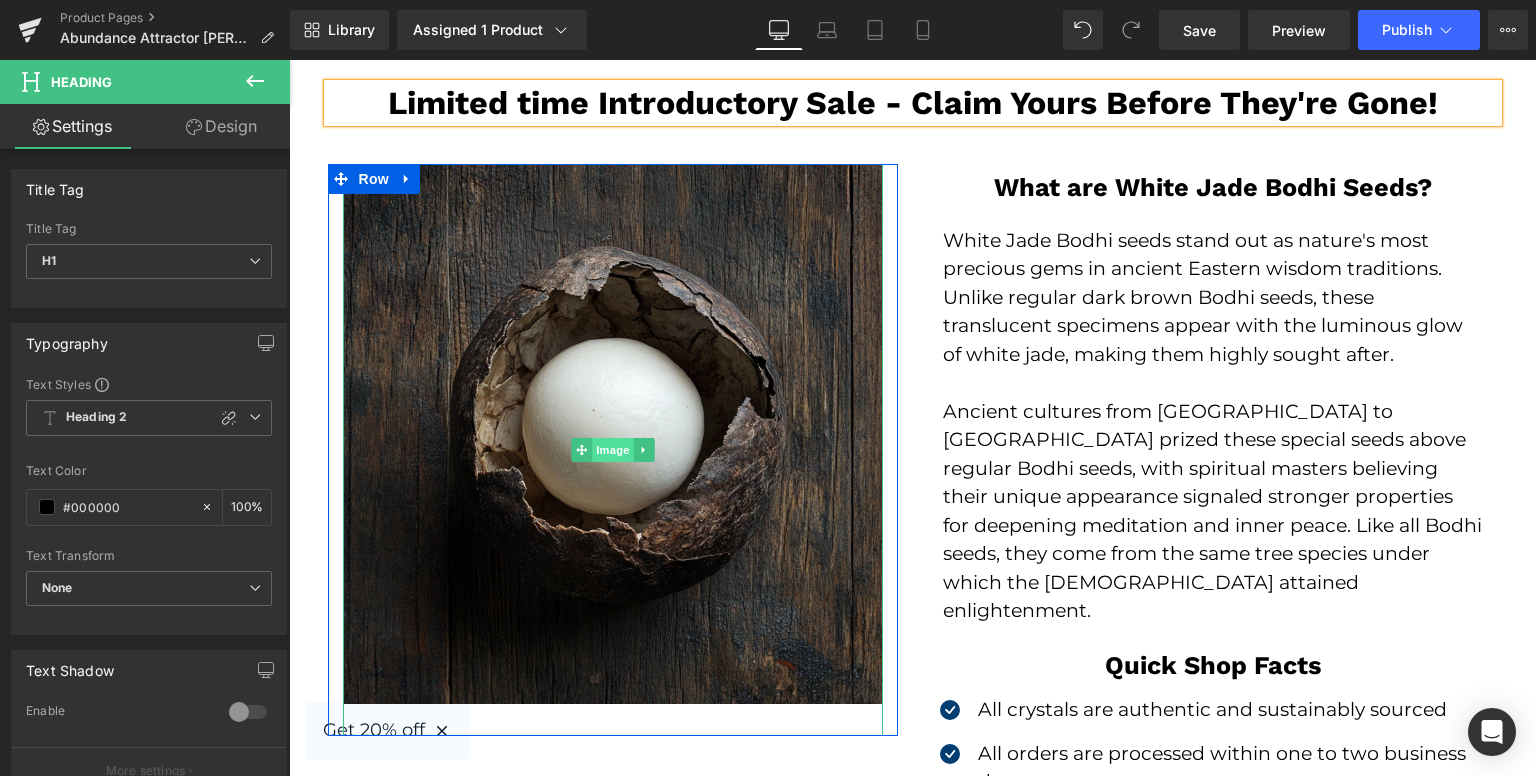click on "Image" at bounding box center [613, 450] 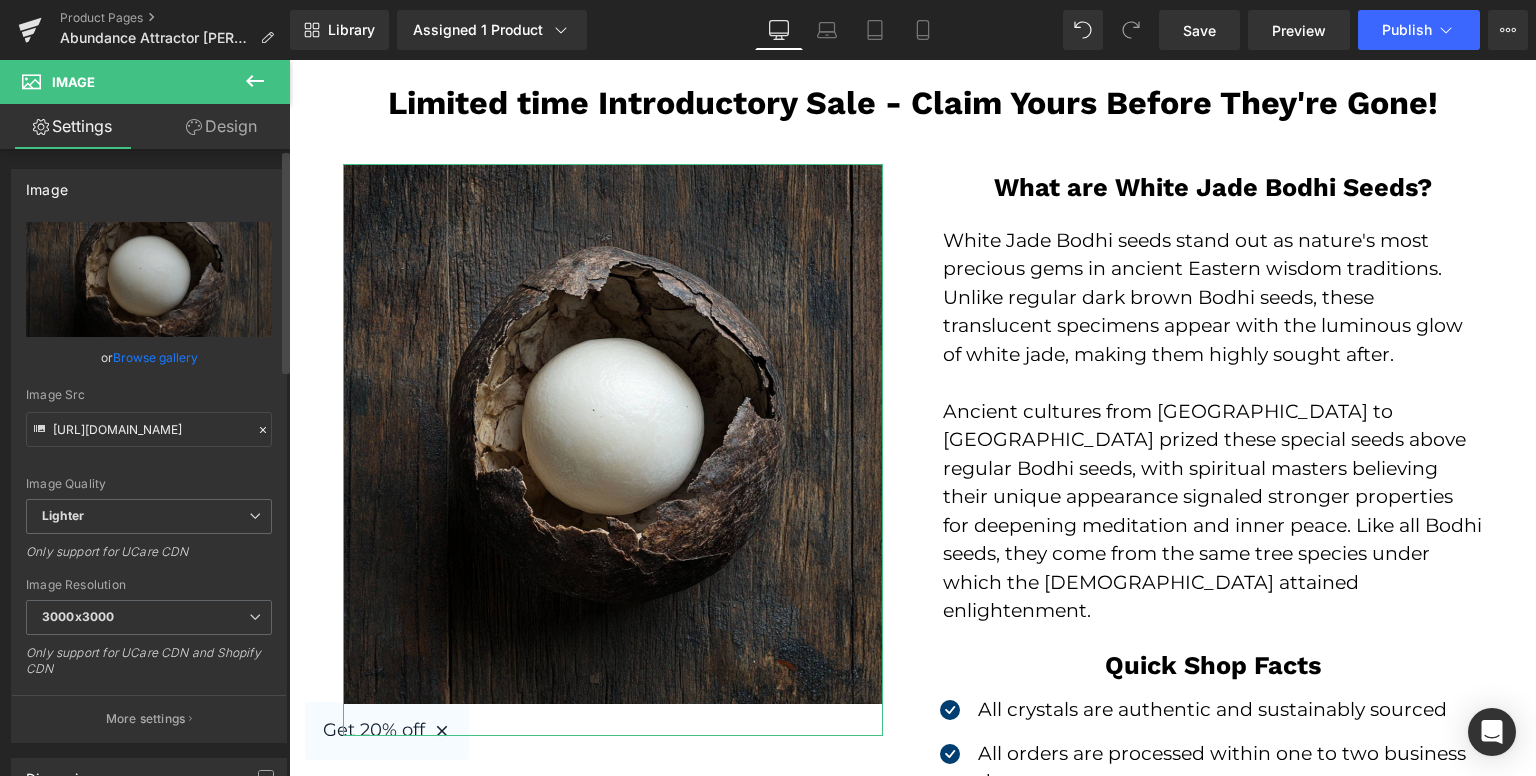 click on "Browse gallery" at bounding box center [155, 357] 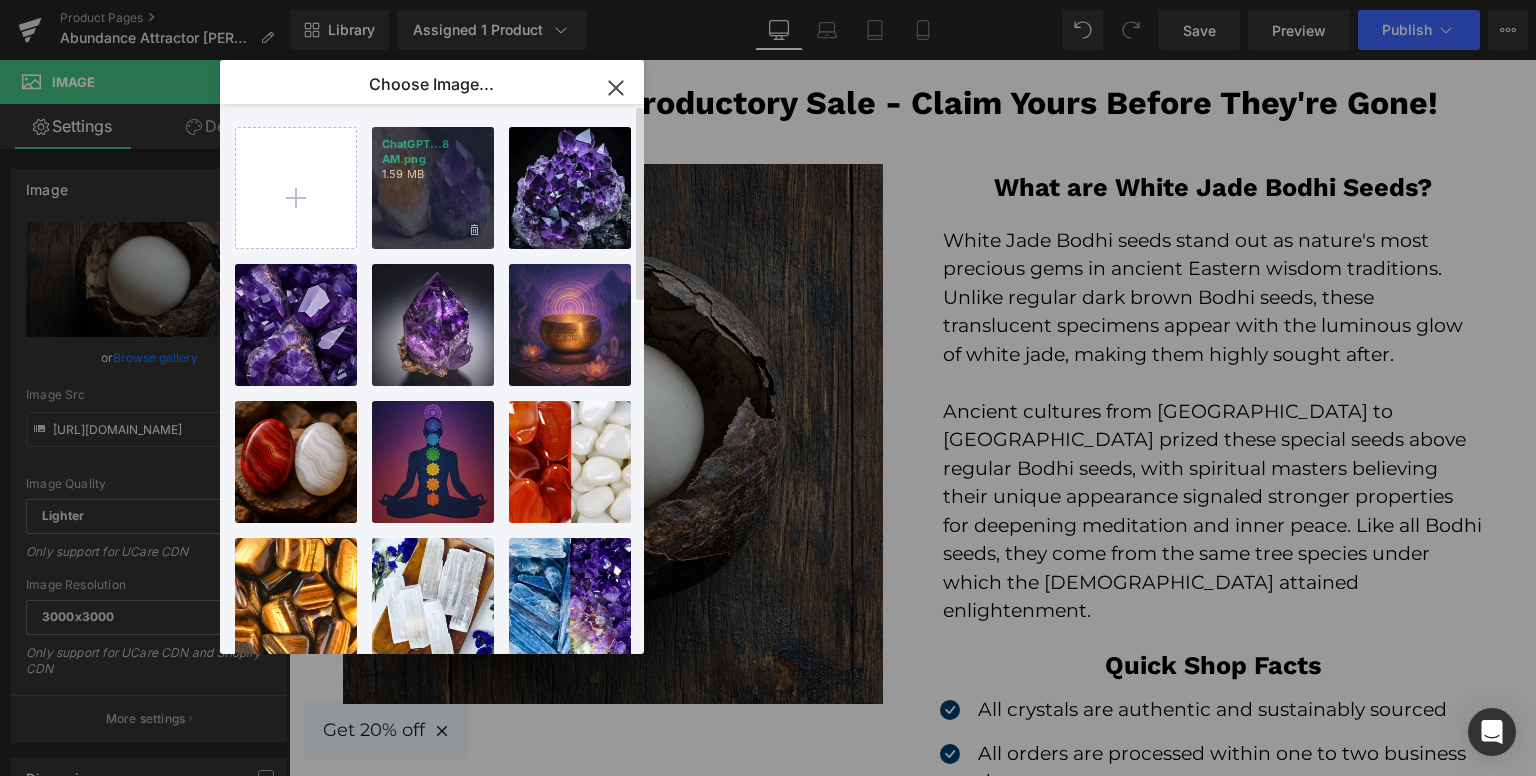 click on "ChatGPT...8 AM.png 1.59 MB" at bounding box center (433, 188) 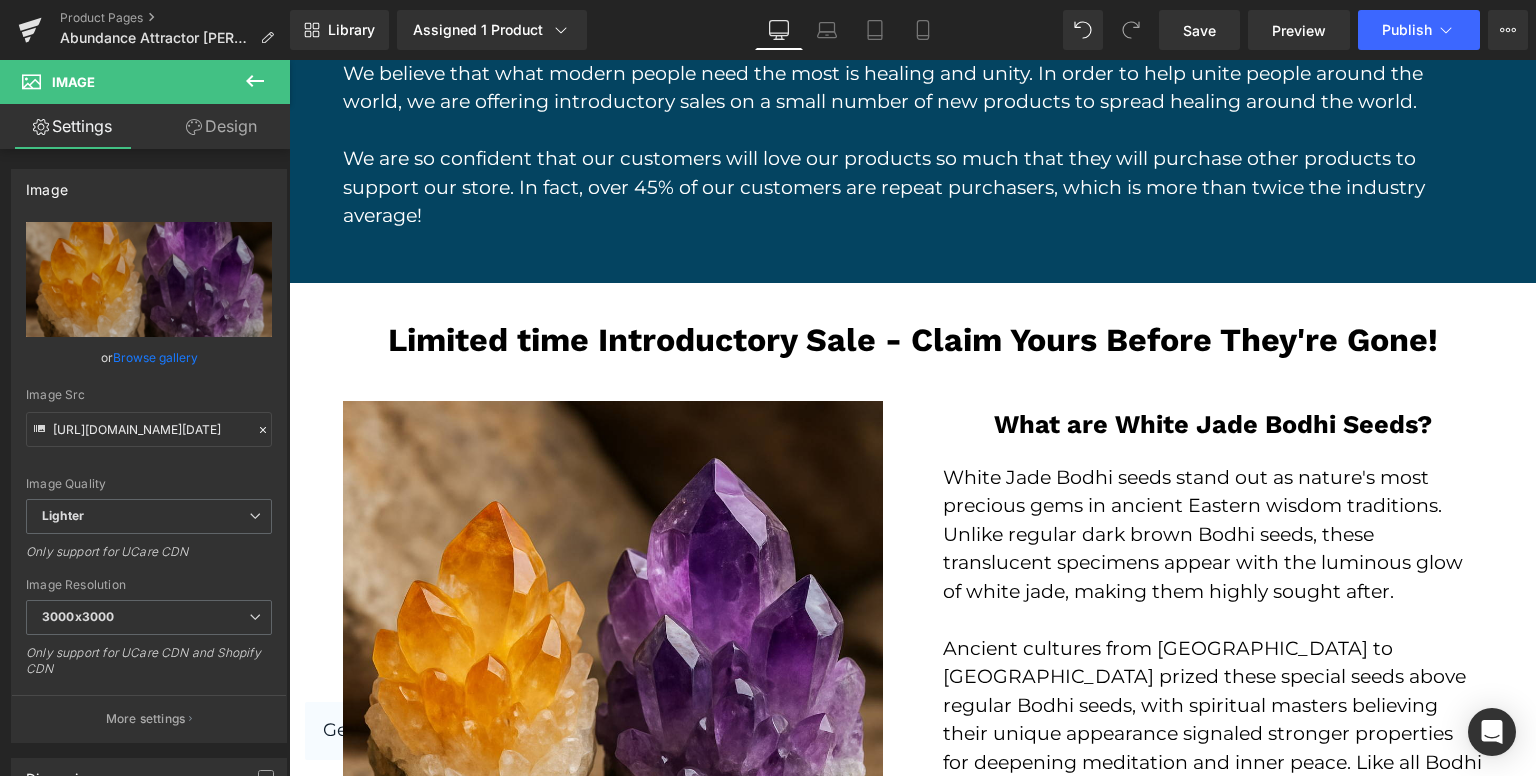 scroll, scrollTop: 3800, scrollLeft: 0, axis: vertical 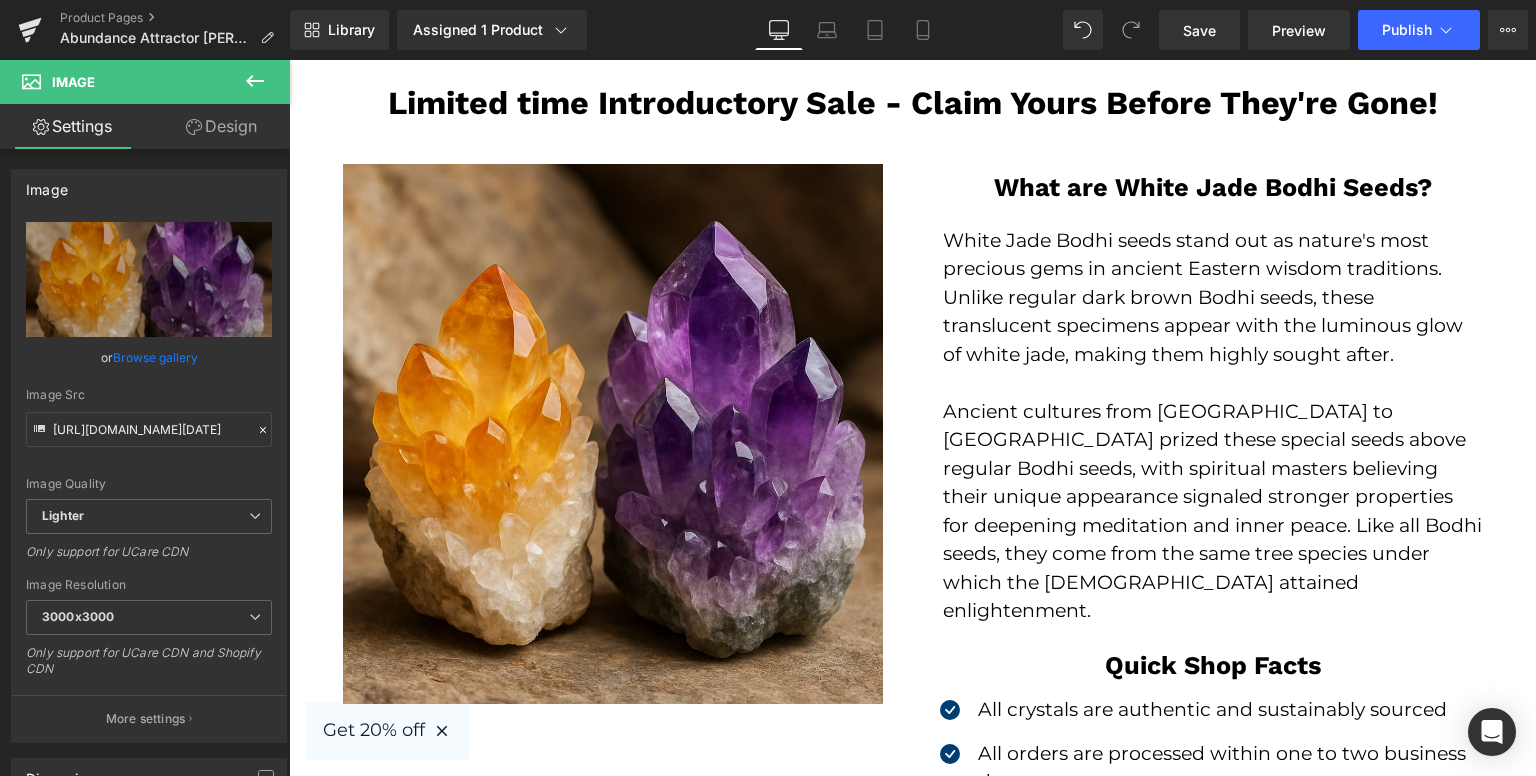 click on "Ancient cultures from [GEOGRAPHIC_DATA] to [GEOGRAPHIC_DATA] prized these special seeds above regular Bodhi seeds, with spiritual masters believing their unique appearance signaled stronger properties for deepening meditation and inner peace. Like all Bodhi seeds, they come from the same tree species under which the [DEMOGRAPHIC_DATA] attained enlightenment." at bounding box center [1213, 512] 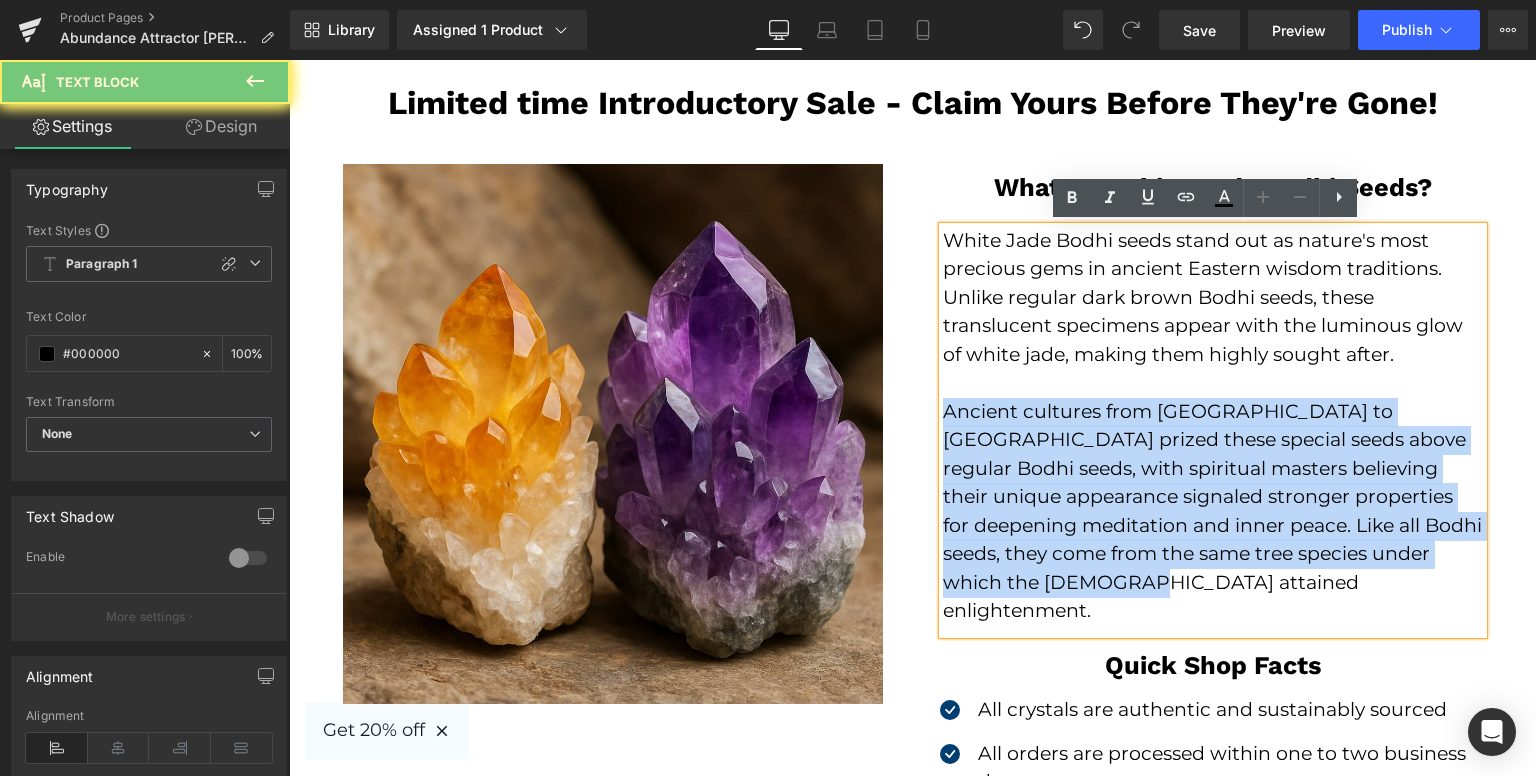click on "Ancient cultures from [GEOGRAPHIC_DATA] to [GEOGRAPHIC_DATA] prized these special seeds above regular Bodhi seeds, with spiritual masters believing their unique appearance signaled stronger properties for deepening meditation and inner peace. Like all Bodhi seeds, they come from the same tree species under which the [DEMOGRAPHIC_DATA] attained enlightenment." at bounding box center (1213, 512) 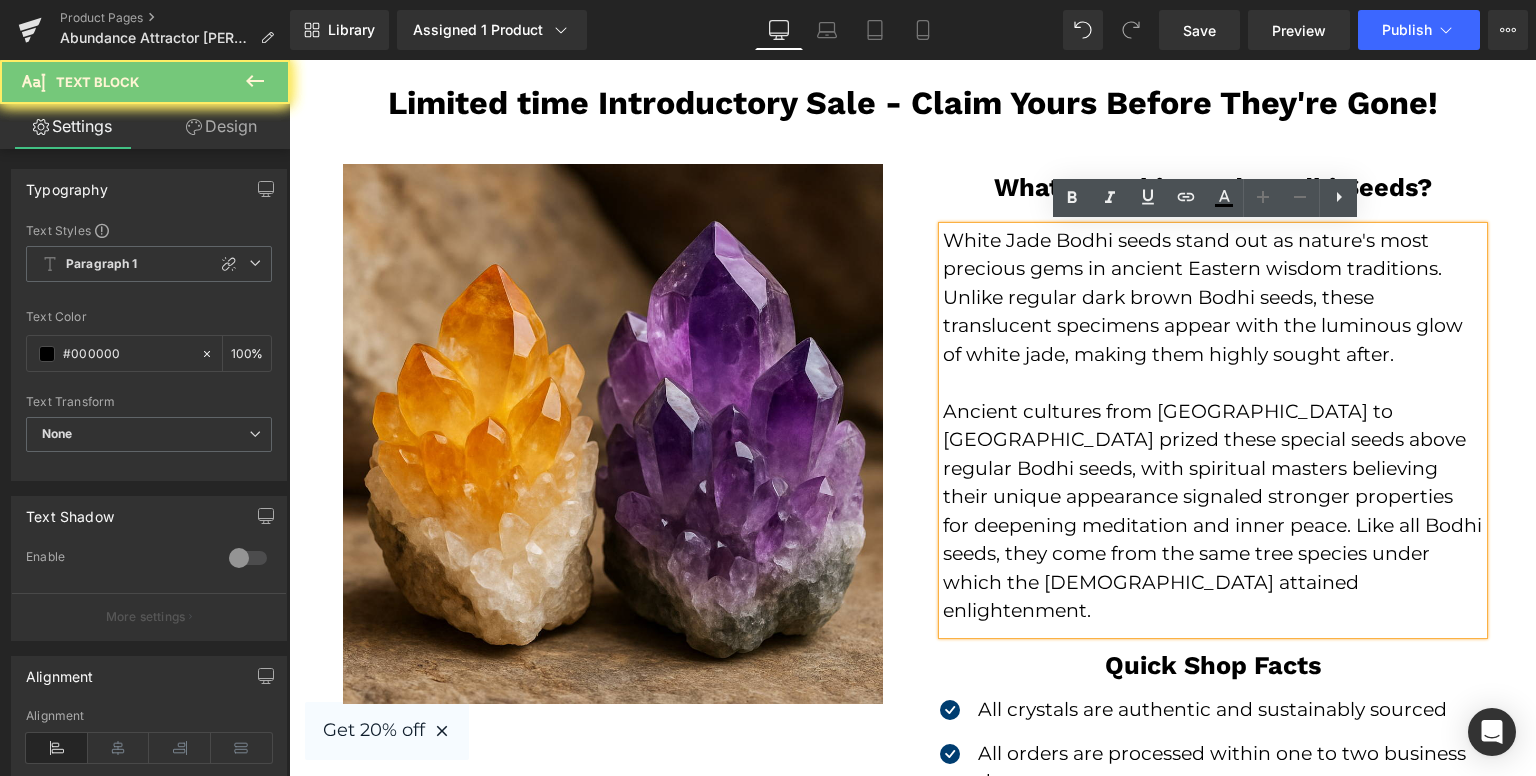 click on "White Jade Bodhi seeds stand out as nature's most precious gems in ancient Eastern wisdom traditions. Unlike regular dark brown Bodhi seeds, these translucent specimens appear with the luminous glow of white jade, making them highly sought after." at bounding box center [1213, 298] 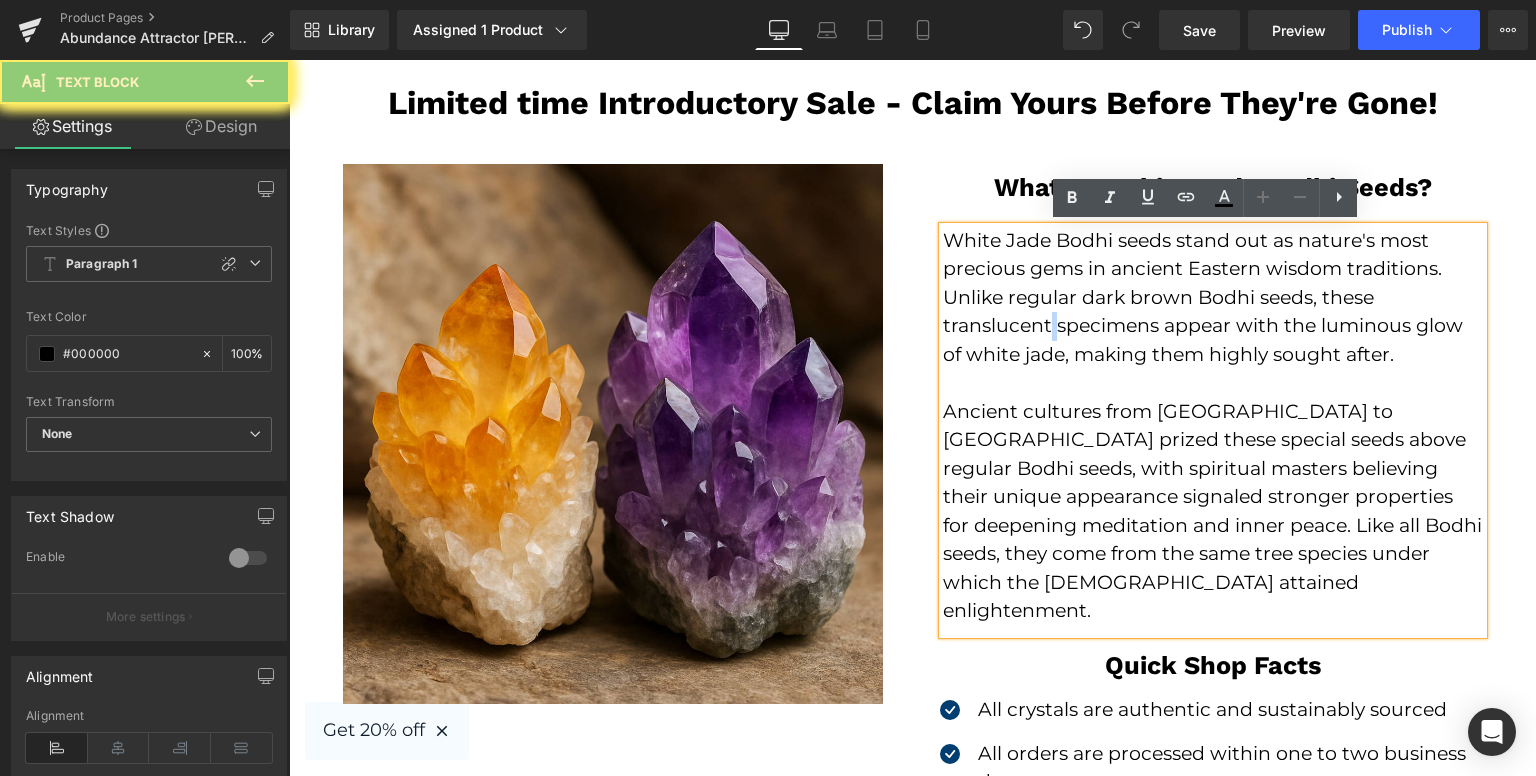 click on "White Jade Bodhi seeds stand out as nature's most precious gems in ancient Eastern wisdom traditions. Unlike regular dark brown Bodhi seeds, these translucent specimens appear with the luminous glow of white jade, making them highly sought after." at bounding box center (1213, 298) 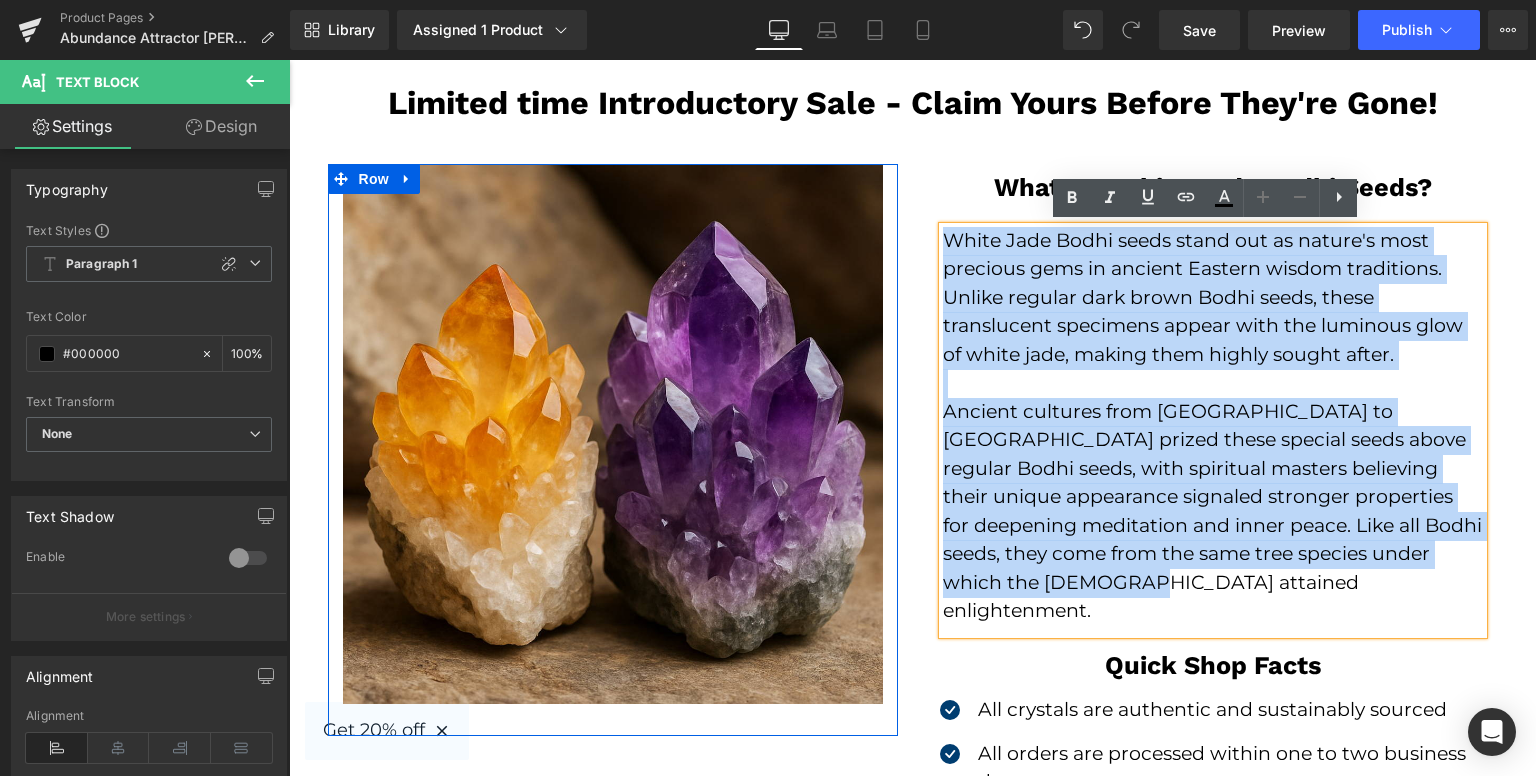 drag, startPoint x: 1123, startPoint y: 592, endPoint x: 882, endPoint y: 214, distance: 448.2912 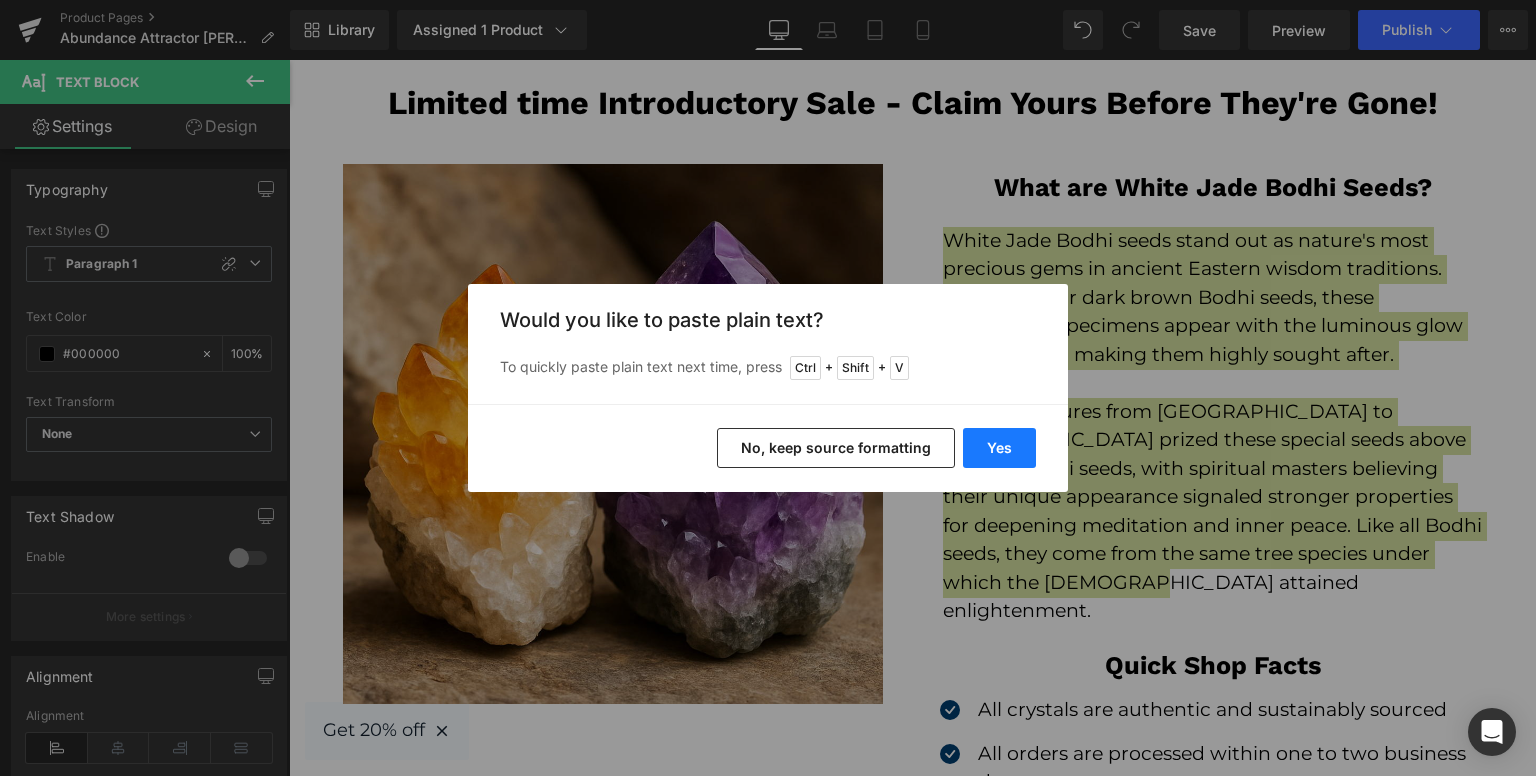 click on "Yes" at bounding box center [999, 448] 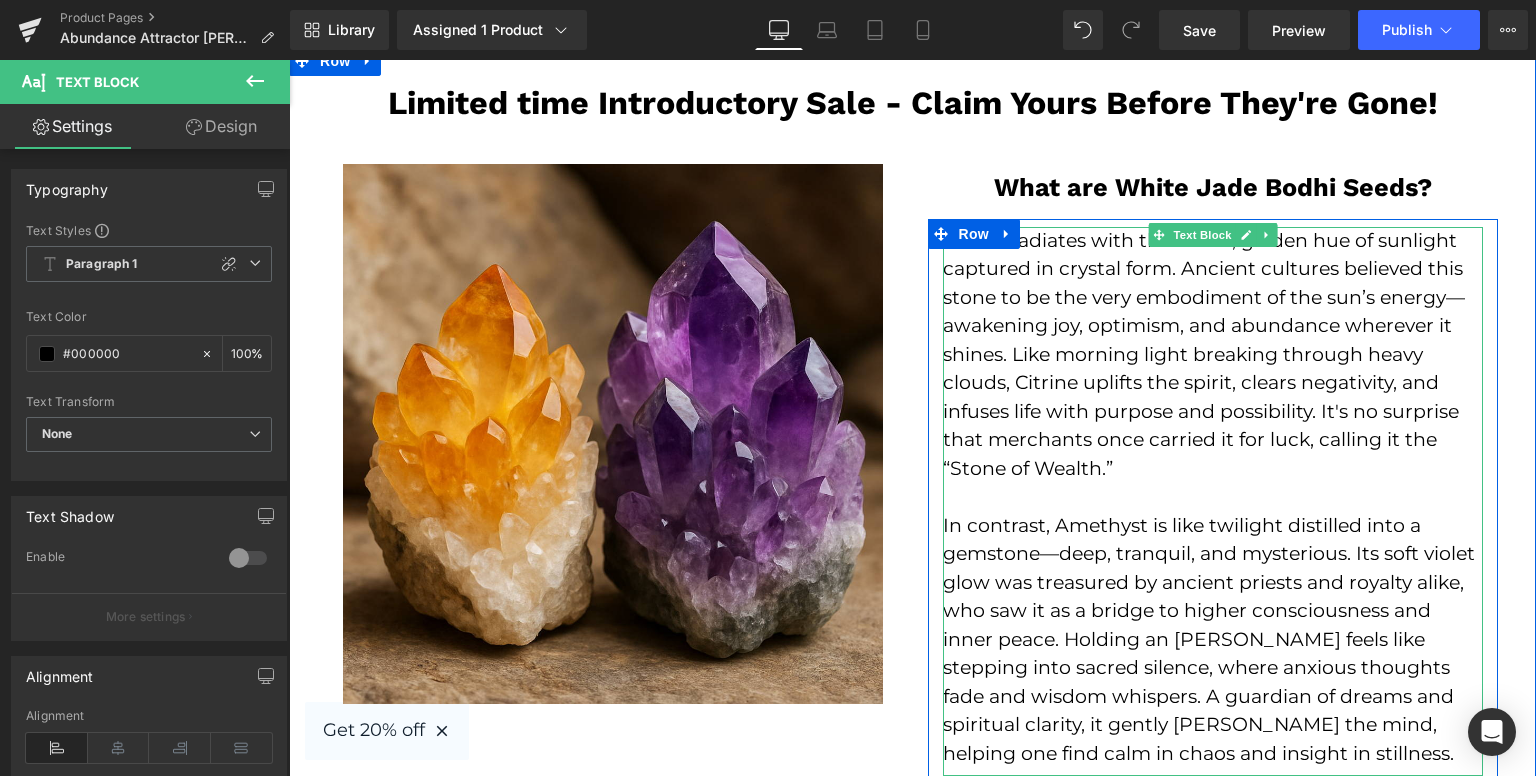 click on "Citrine radiates with the warm, golden hue of sunlight captured in crystal form. Ancient cultures believed this stone to be the very embodiment of the sun’s energy—awakening joy, optimism, and abundance wherever it shines. Like morning light breaking through heavy clouds, Citrine uplifts the spirit, clears negativity, and infuses life with purpose and possibility. It's no surprise that merchants once carried it for luck, calling it the “Stone of Wealth.”" at bounding box center (1213, 355) 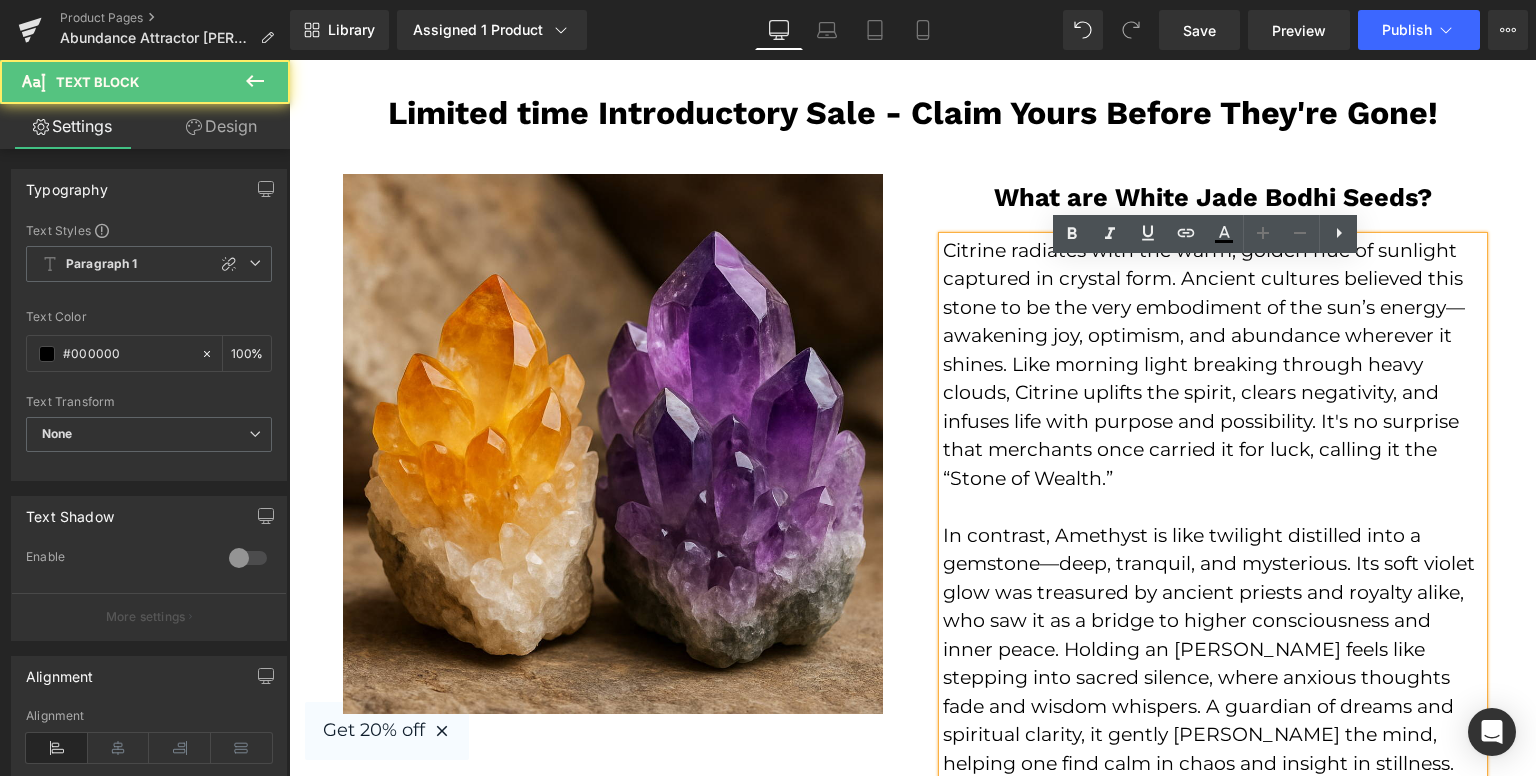 scroll, scrollTop: 3700, scrollLeft: 0, axis: vertical 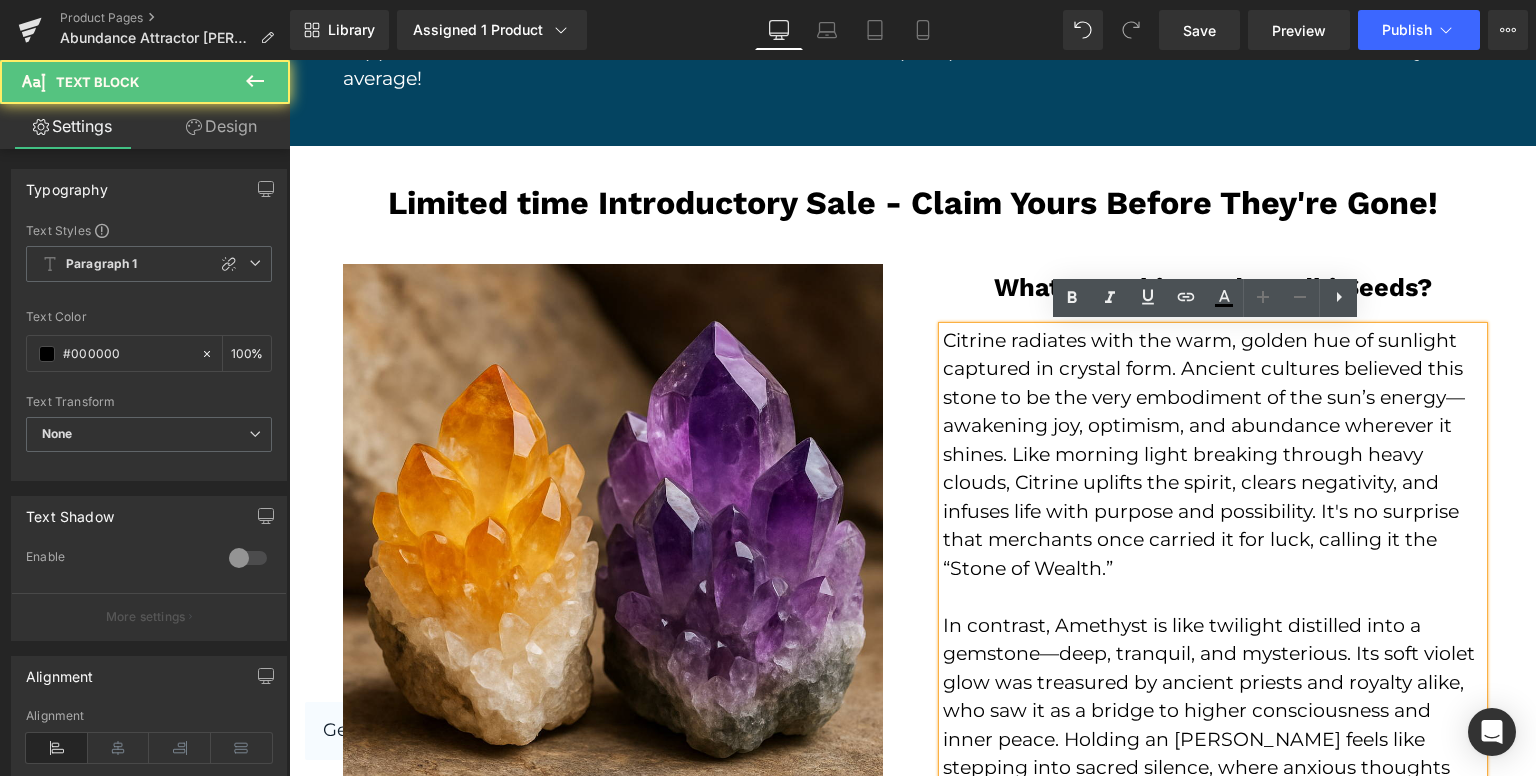 click on "Citrine radiates with the warm, golden hue of sunlight captured in crystal form. Ancient cultures believed this stone to be the very embodiment of the sun’s energy—awakening joy, optimism, and abundance wherever it shines. Like morning light breaking through heavy clouds, Citrine uplifts the spirit, clears negativity, and infuses life with purpose and possibility. It's no surprise that merchants once carried it for luck, calling it the “Stone of Wealth.”" at bounding box center (1213, 455) 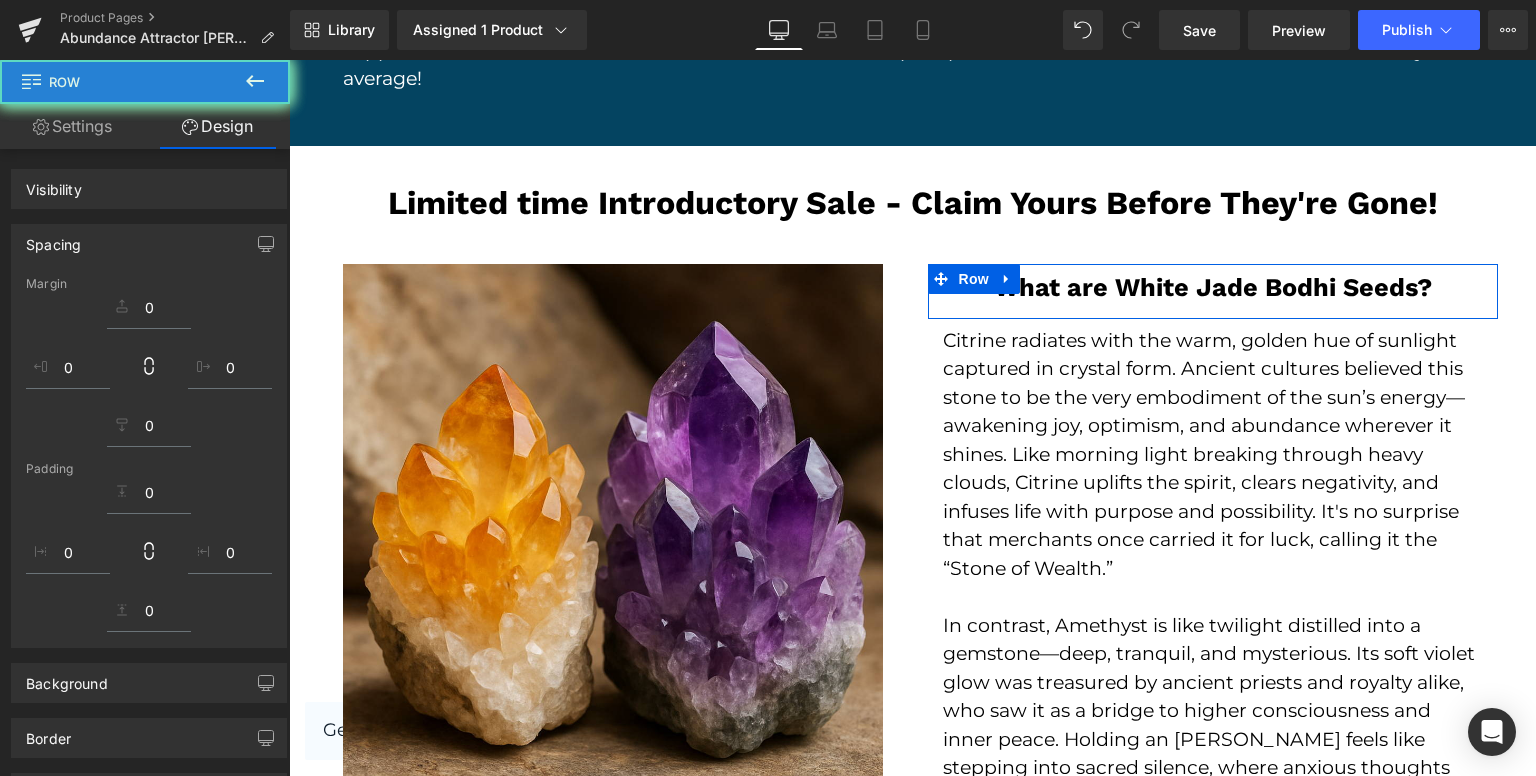 click on "Citrine radiates with the warm, golden hue of sunlight captured in crystal form. Ancient cultures believed this stone to be the very embodiment of the sun’s energy—awakening joy, optimism, and abundance wherever it shines. Like morning light breaking through heavy clouds, Citrine uplifts the spirit, clears negativity, and infuses life with purpose and possibility. It's no surprise that merchants once carried it for luck, calling it the “Stone of Wealth.”" at bounding box center [1213, 455] 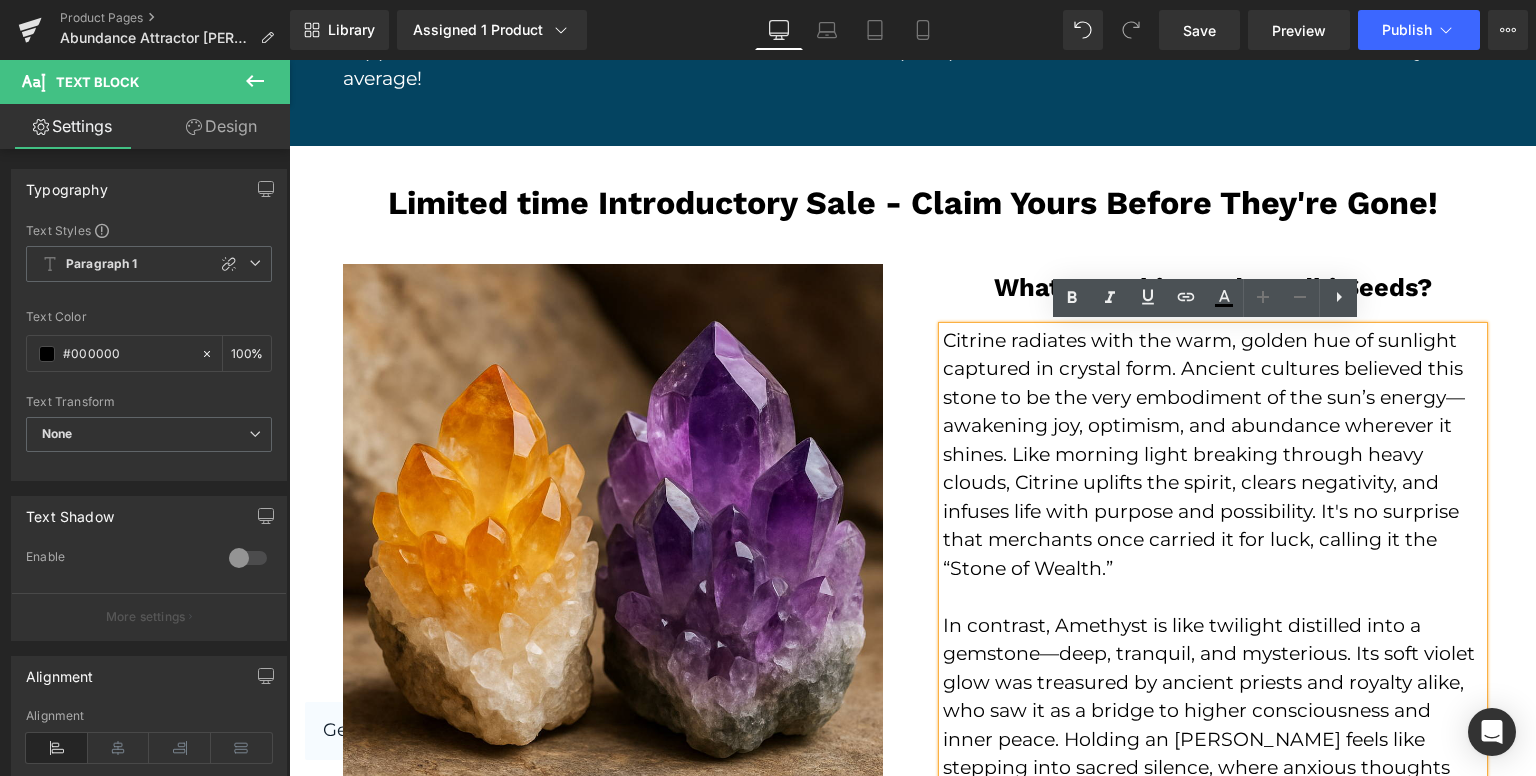 click on "Image         Row         What are [PERSON_NAME] Seeds? Heading         Row         Citrine radiates with the warm, golden hue of sunlight captured in crystal form. Ancient cultures believed this stone to be the very embodiment of the sun’s energy—awakening joy, optimism, and abundance wherever it shines. Like morning light breaking through heavy clouds, Citrine uplifts the spirit, clears negativity, and infuses life with purpose and possibility. It's no surprise that merchants once carried it for luck, calling it the “Stone of Wealth.” Text Block         Row         Quick Shop Facts Heading         Row
Icon
All crystals are authentic and sustainably sourced Text Block
Icon
Text Block
Icon" at bounding box center (913, 694) 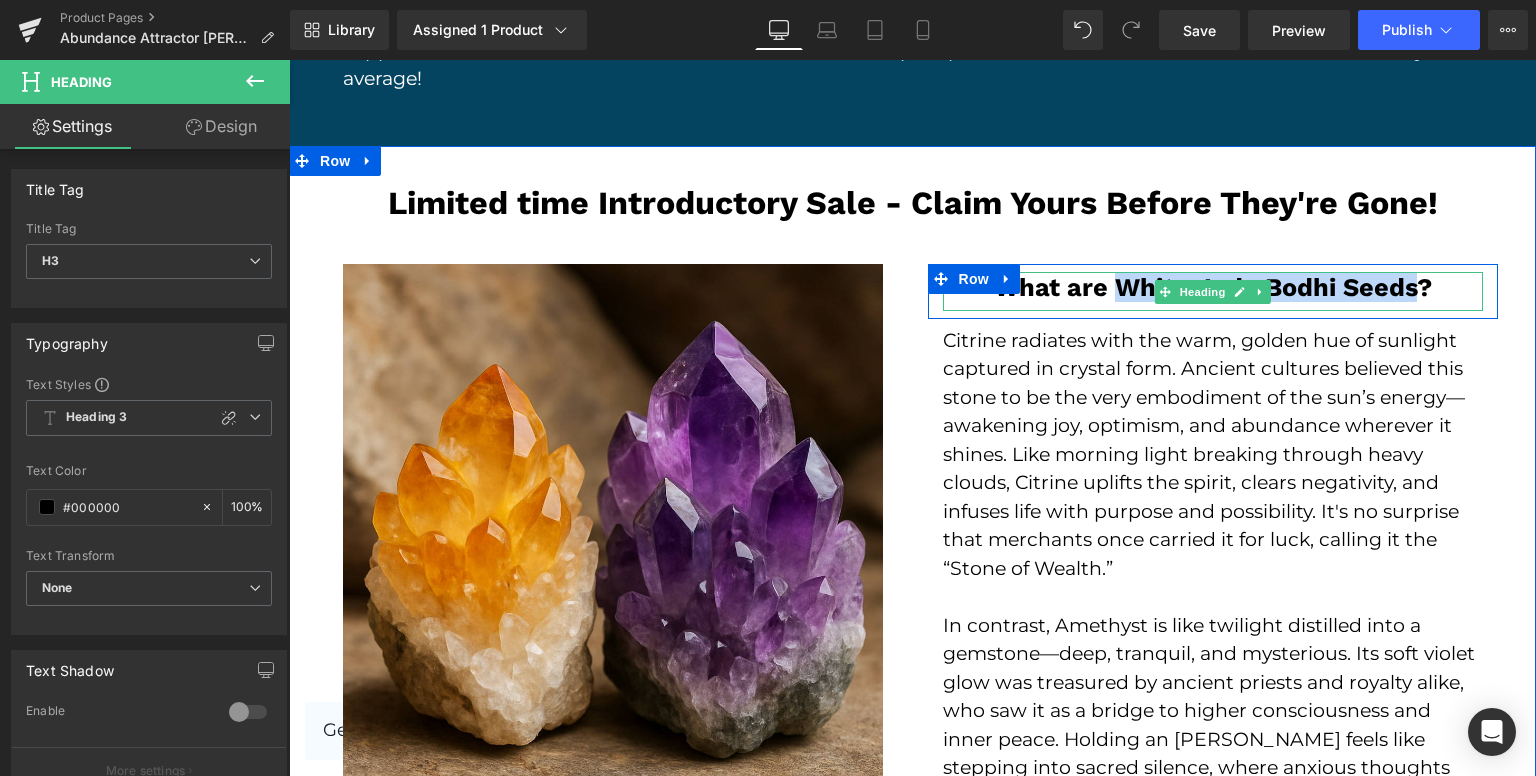 drag, startPoint x: 1108, startPoint y: 277, endPoint x: 1400, endPoint y: 301, distance: 292.98465 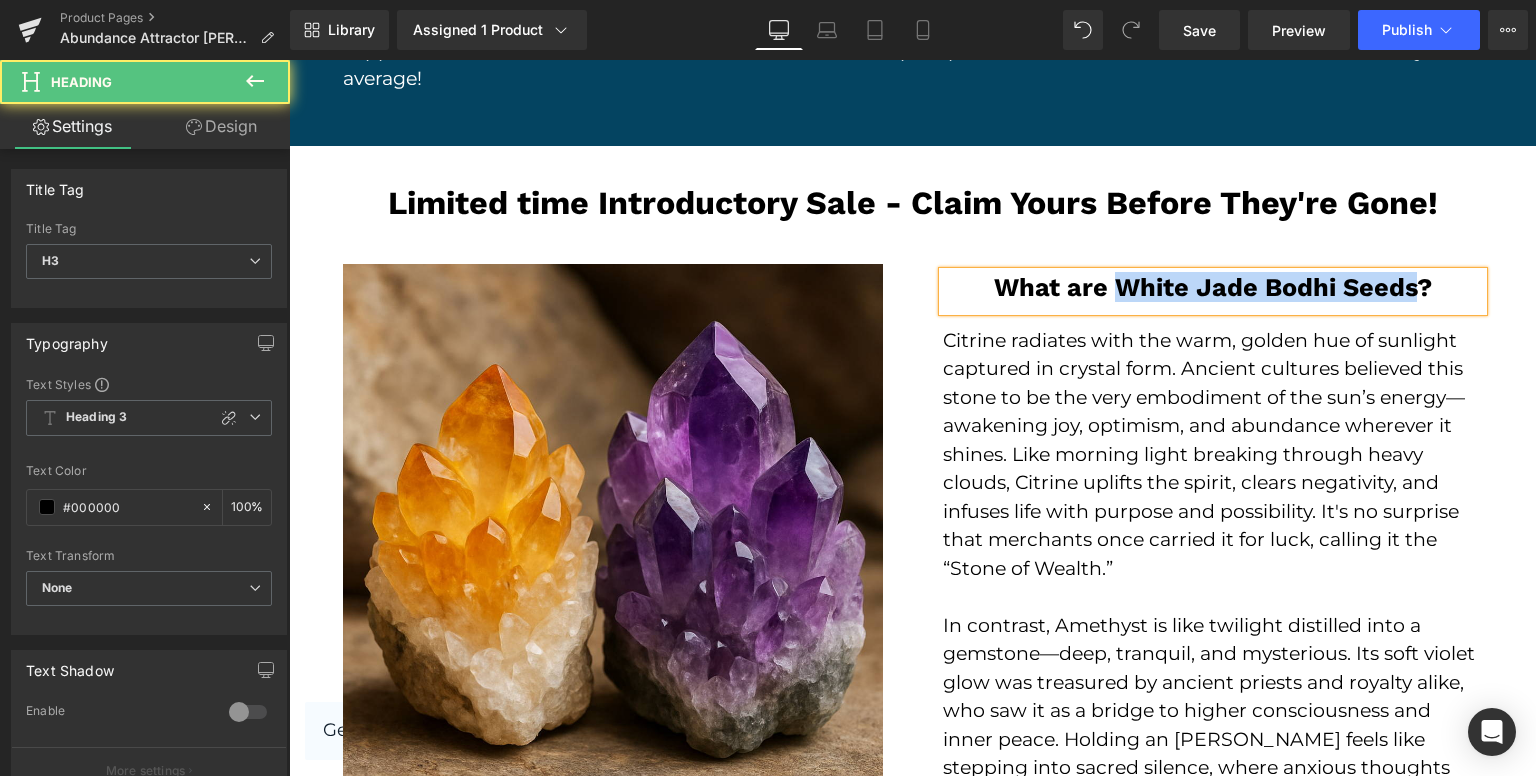 click on "What are White Jade Bodhi Seeds?" at bounding box center (1213, 291) 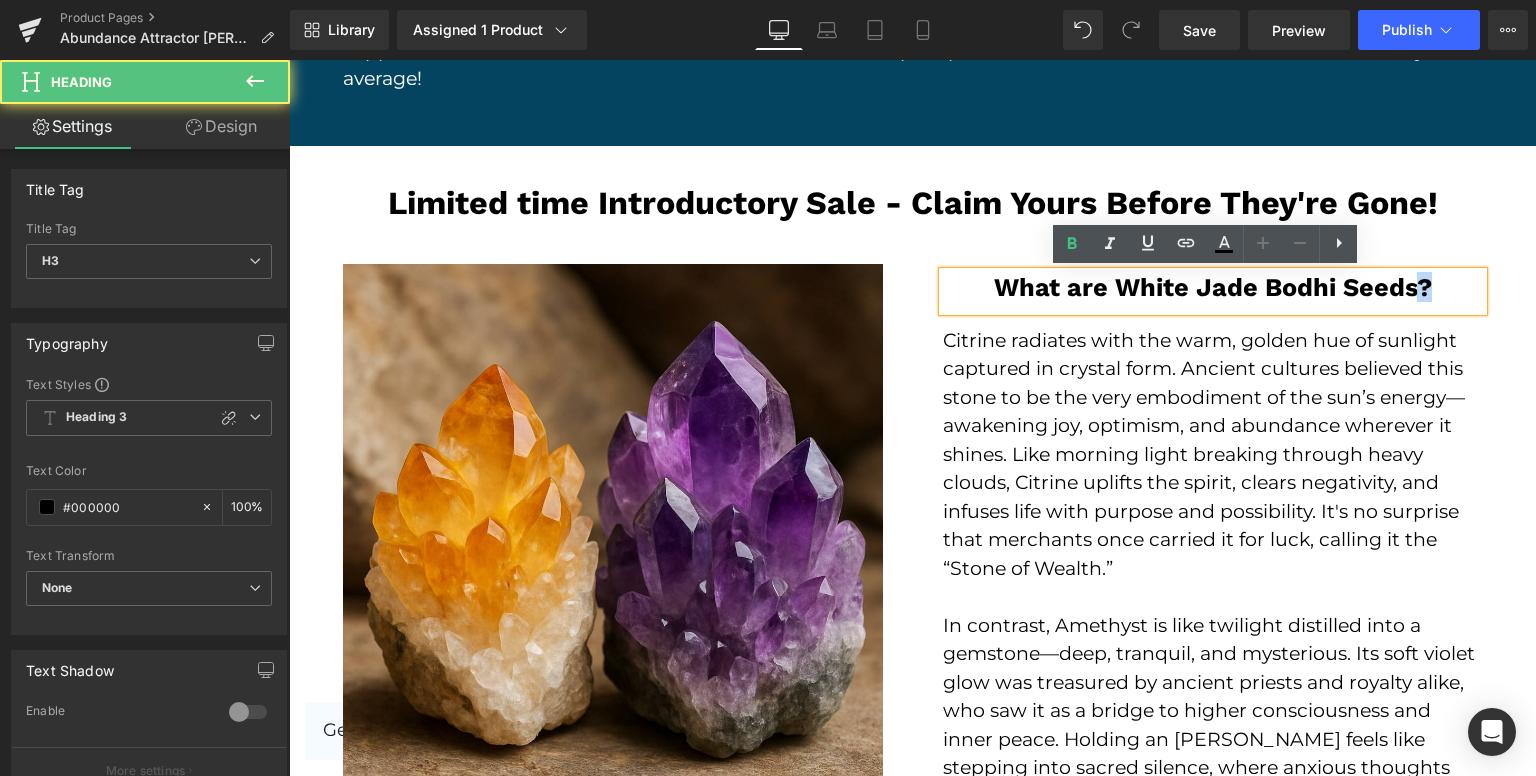 drag, startPoint x: 1409, startPoint y: 287, endPoint x: 1442, endPoint y: 309, distance: 39.661064 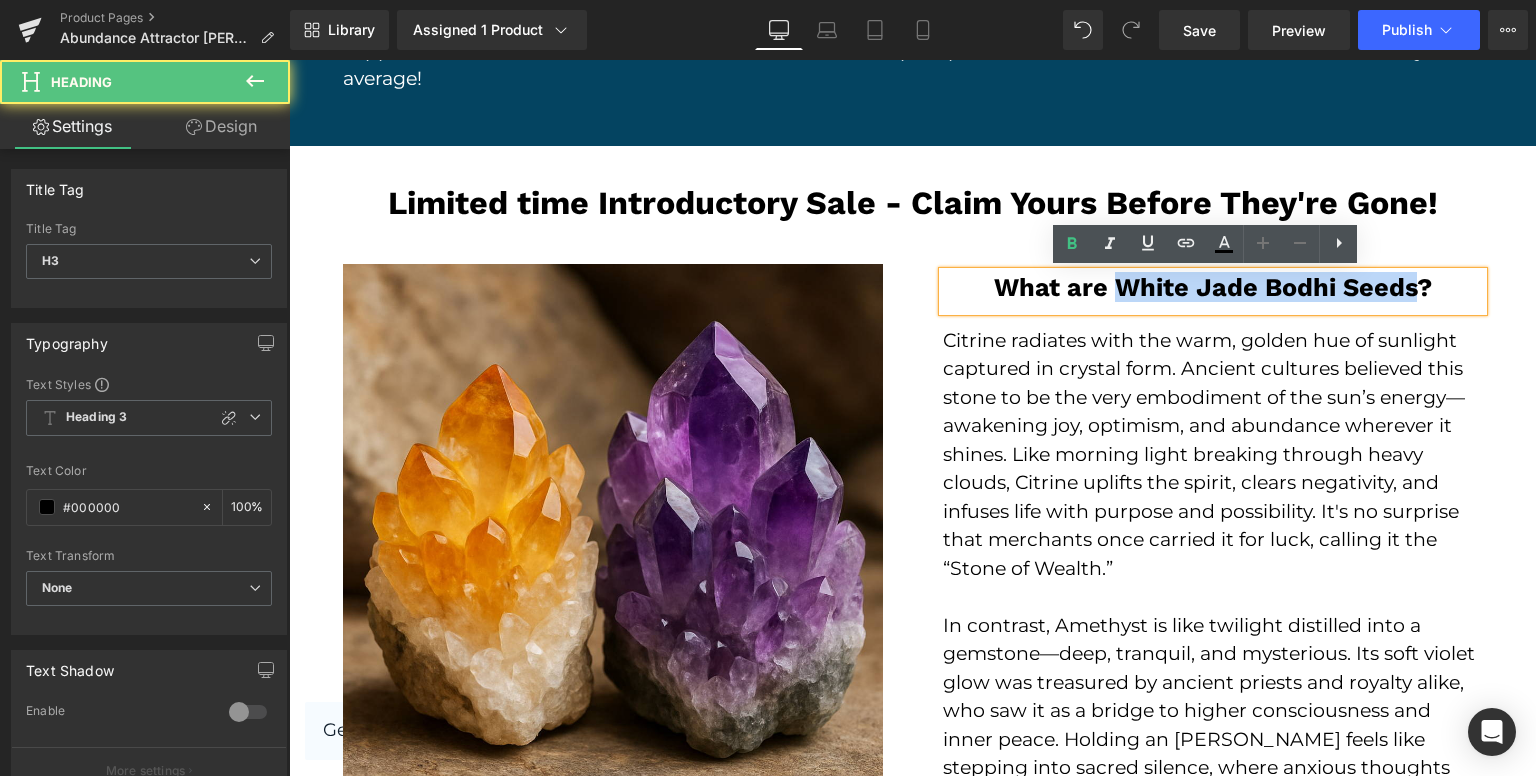 drag, startPoint x: 1106, startPoint y: 290, endPoint x: 1410, endPoint y: 265, distance: 305.0262 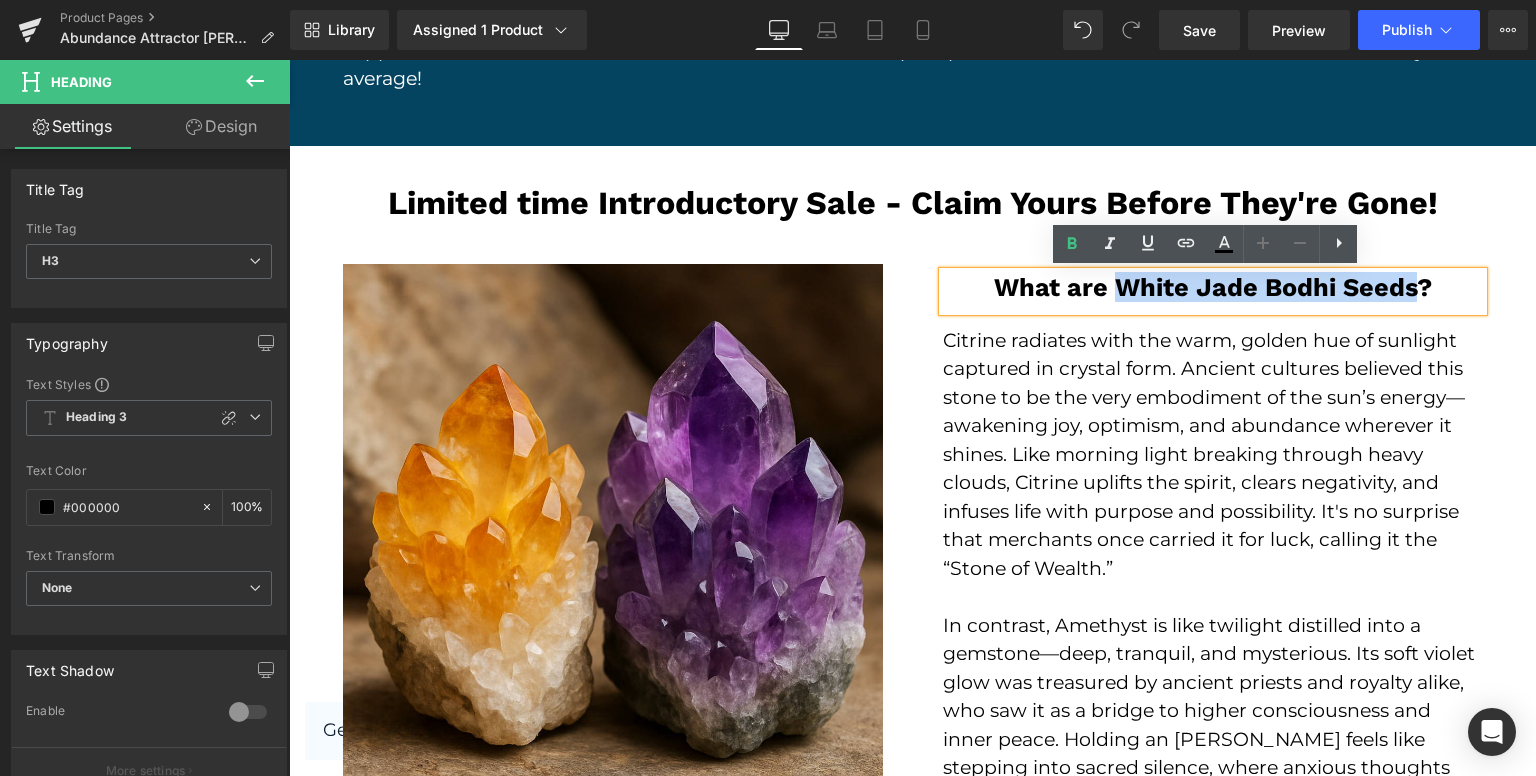 type 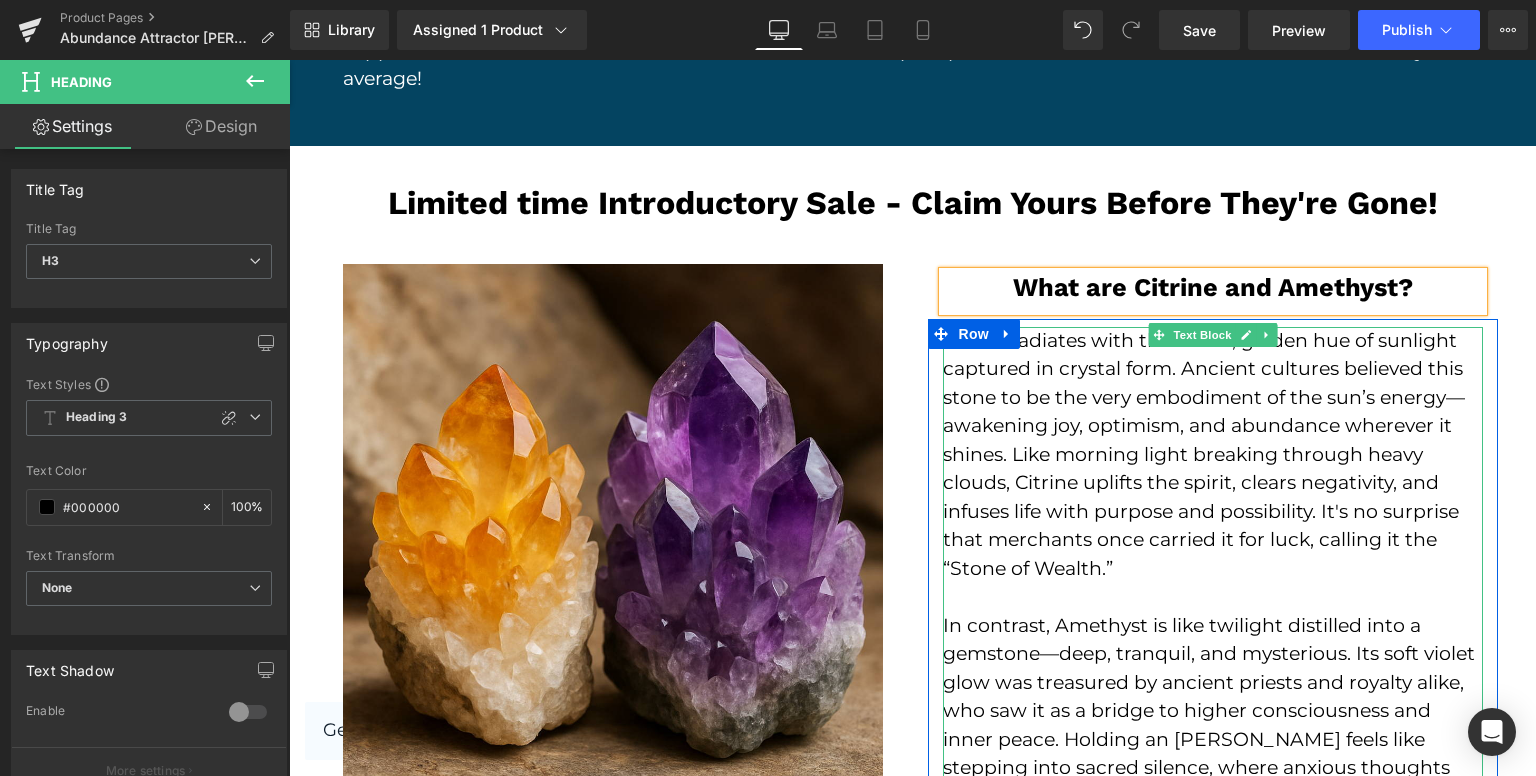 drag, startPoint x: 1292, startPoint y: 557, endPoint x: 1223, endPoint y: 377, distance: 192.77188 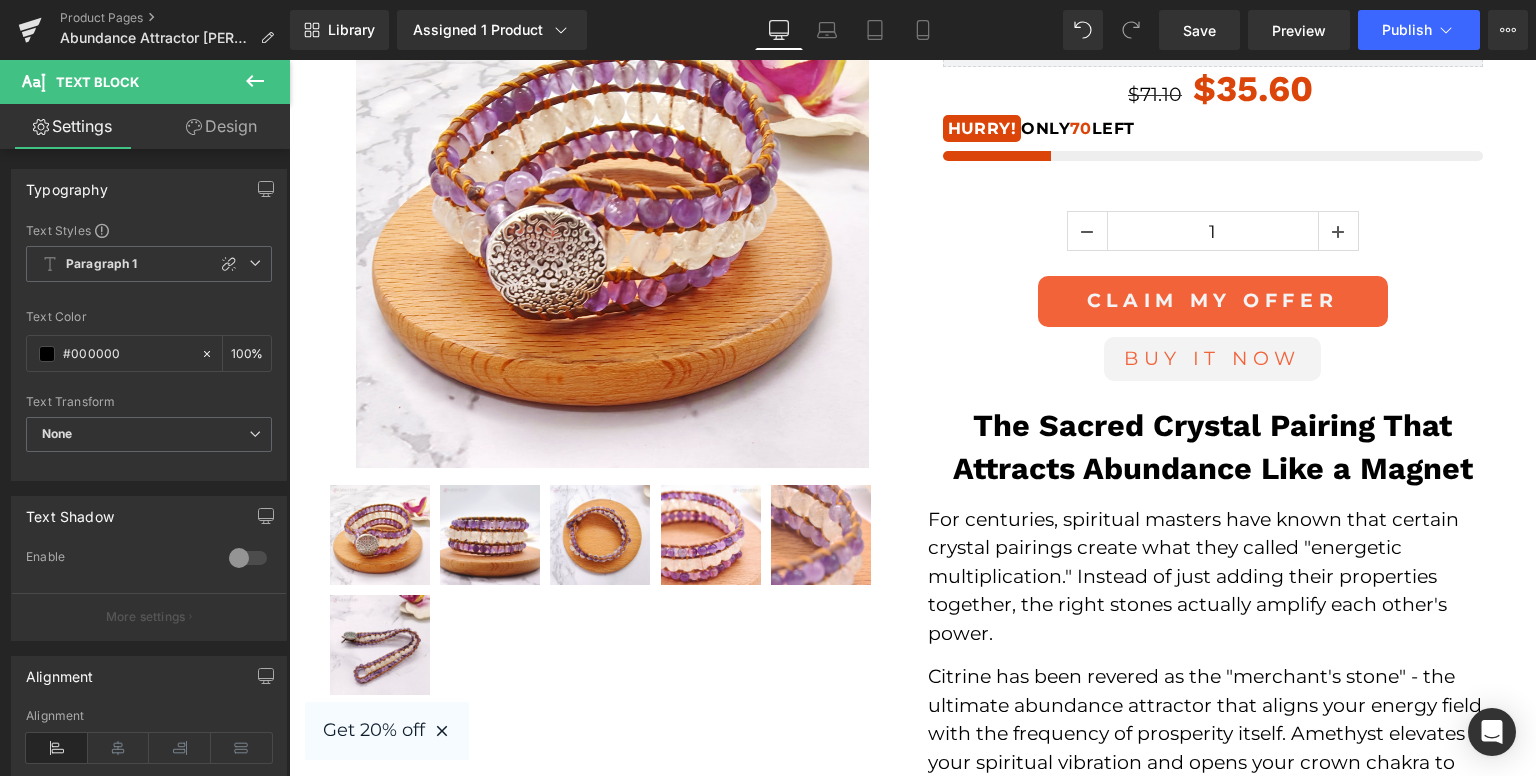 scroll, scrollTop: 300, scrollLeft: 0, axis: vertical 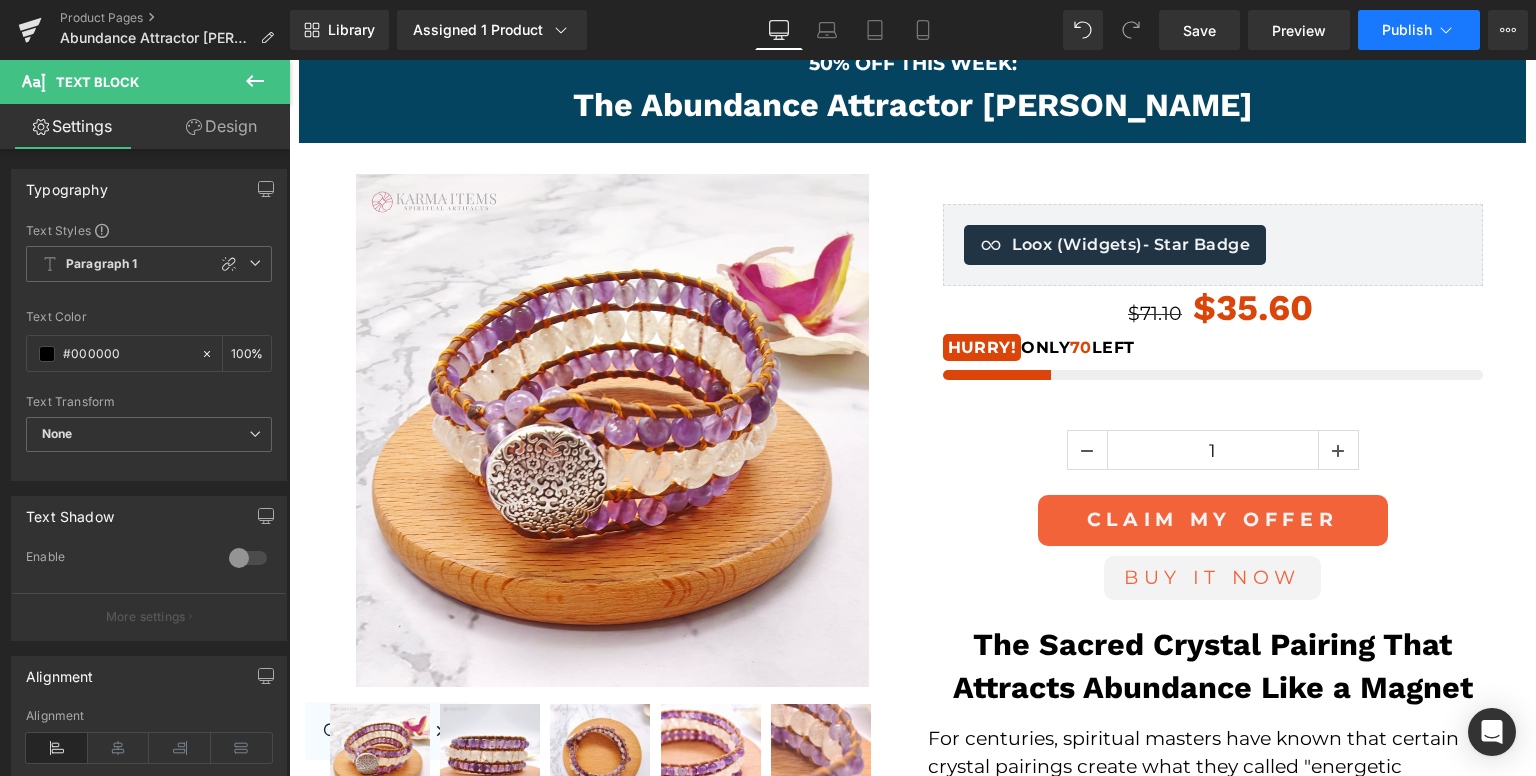 click on "Publish" at bounding box center (1419, 30) 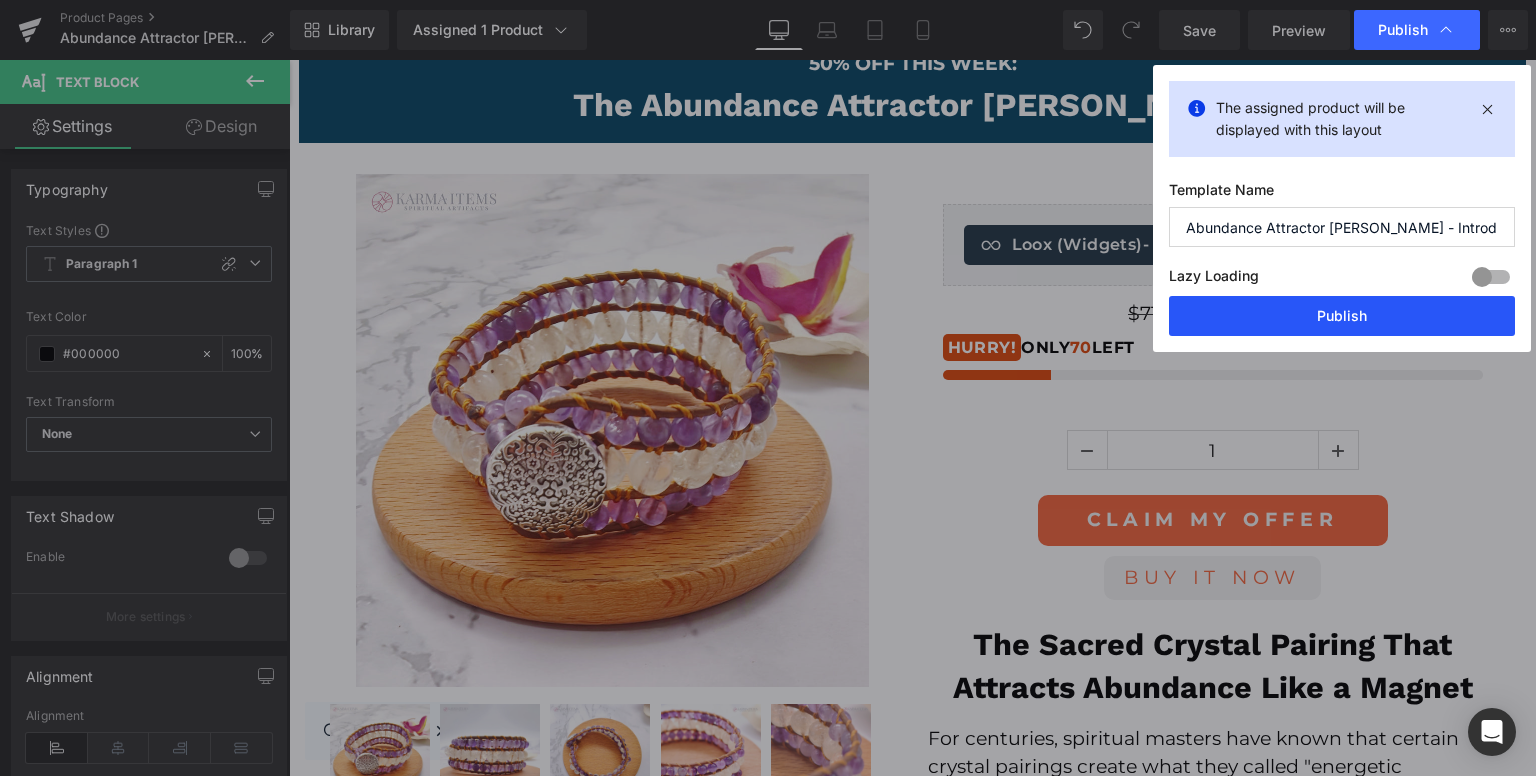 click on "Publish" at bounding box center [1342, 316] 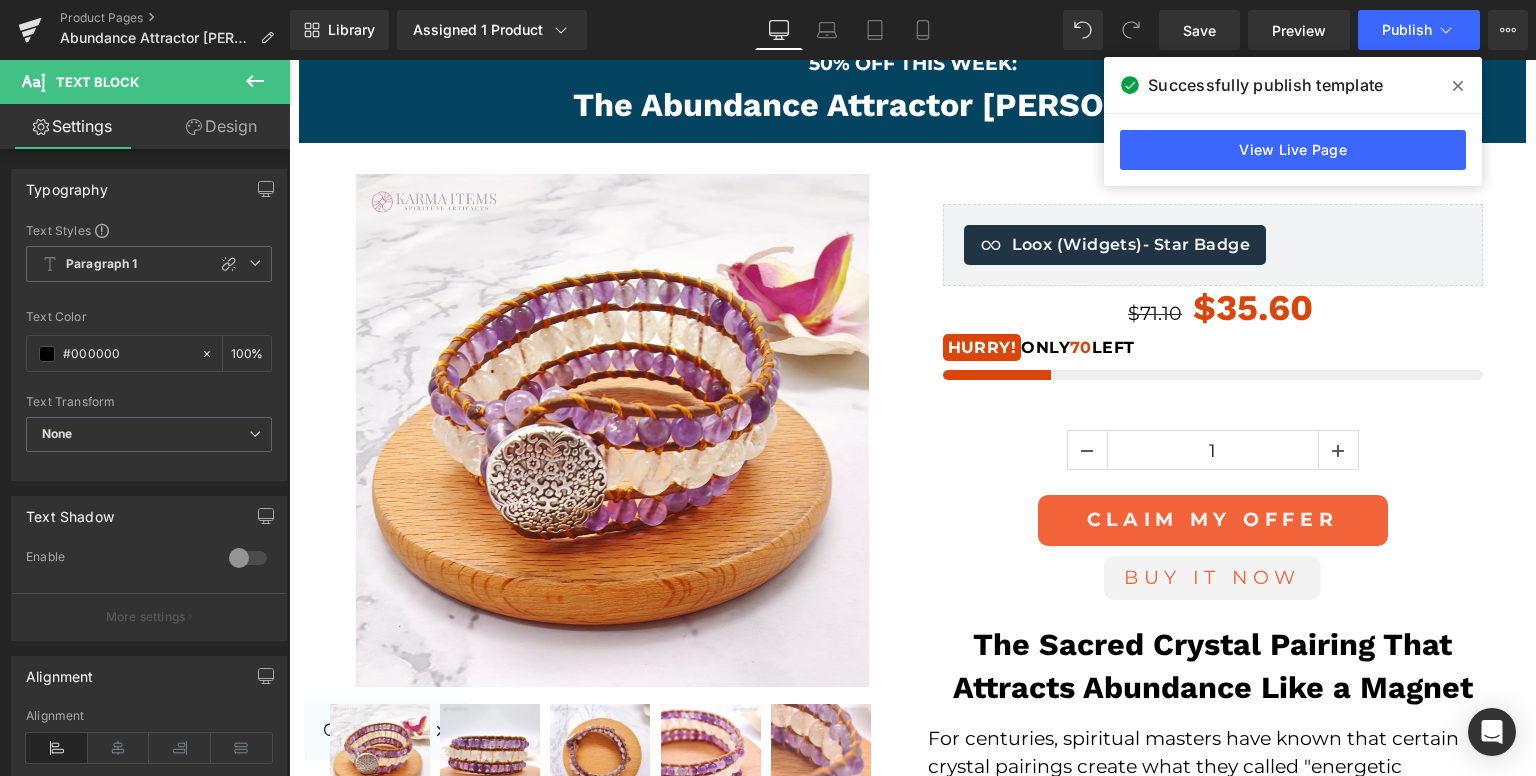 click on "View Live Page" at bounding box center [1293, 150] 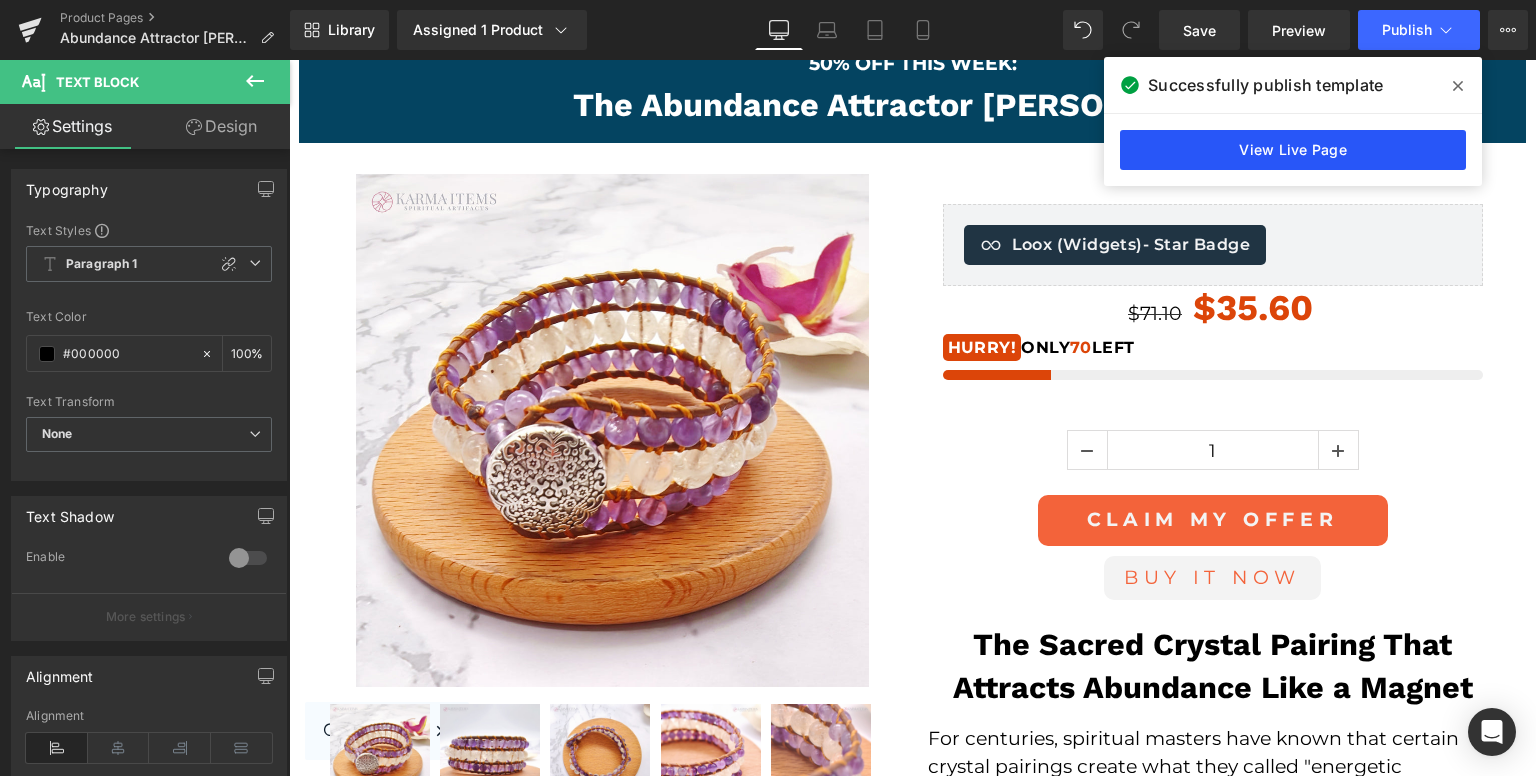 click on "View Live Page" at bounding box center (1293, 150) 